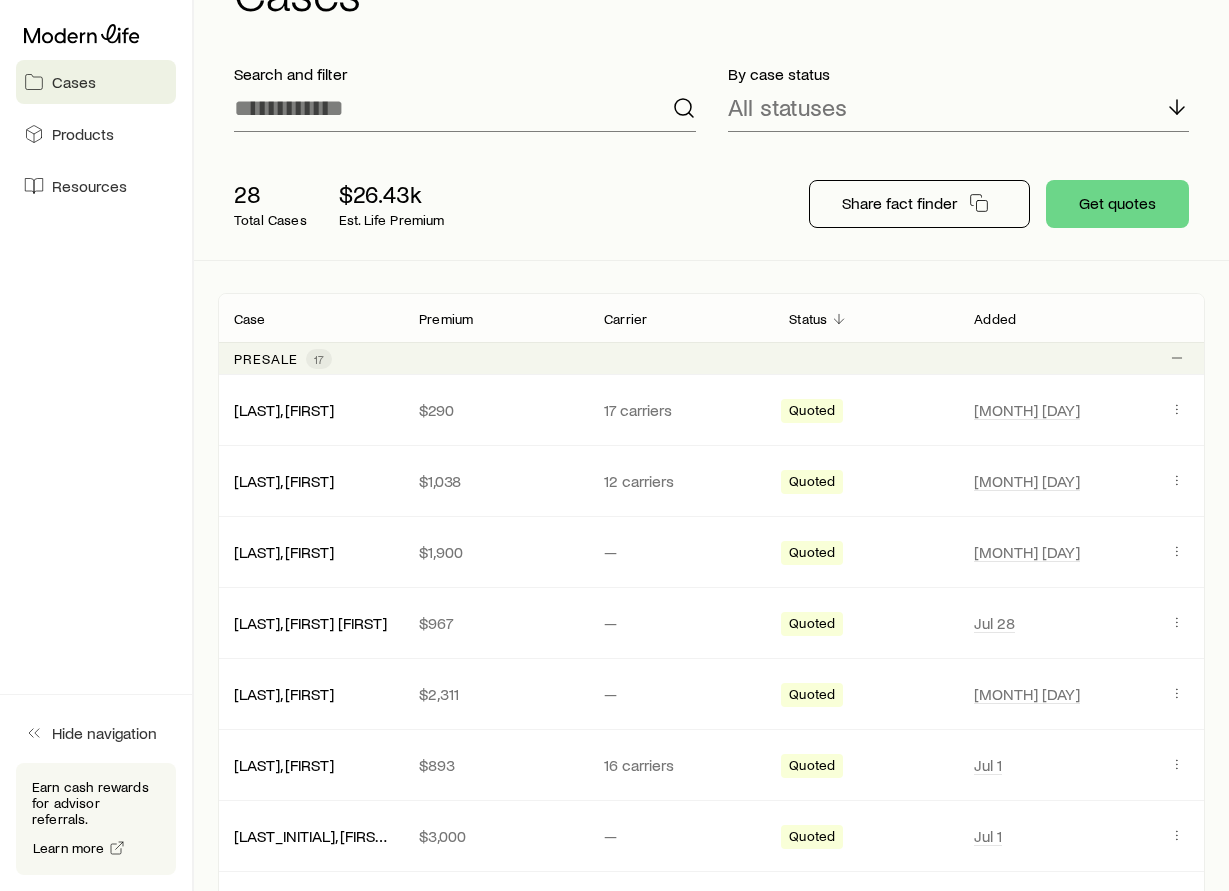 scroll, scrollTop: 0, scrollLeft: 0, axis: both 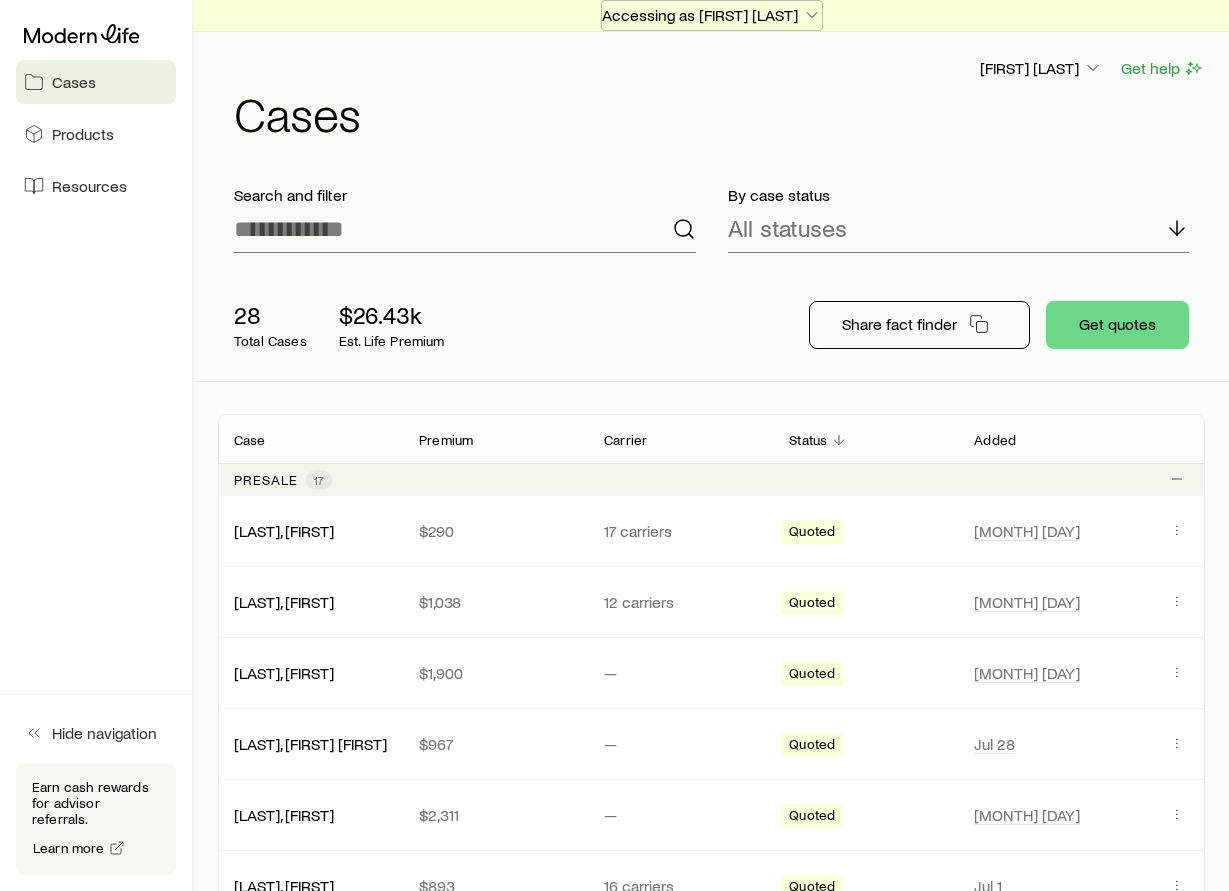 click 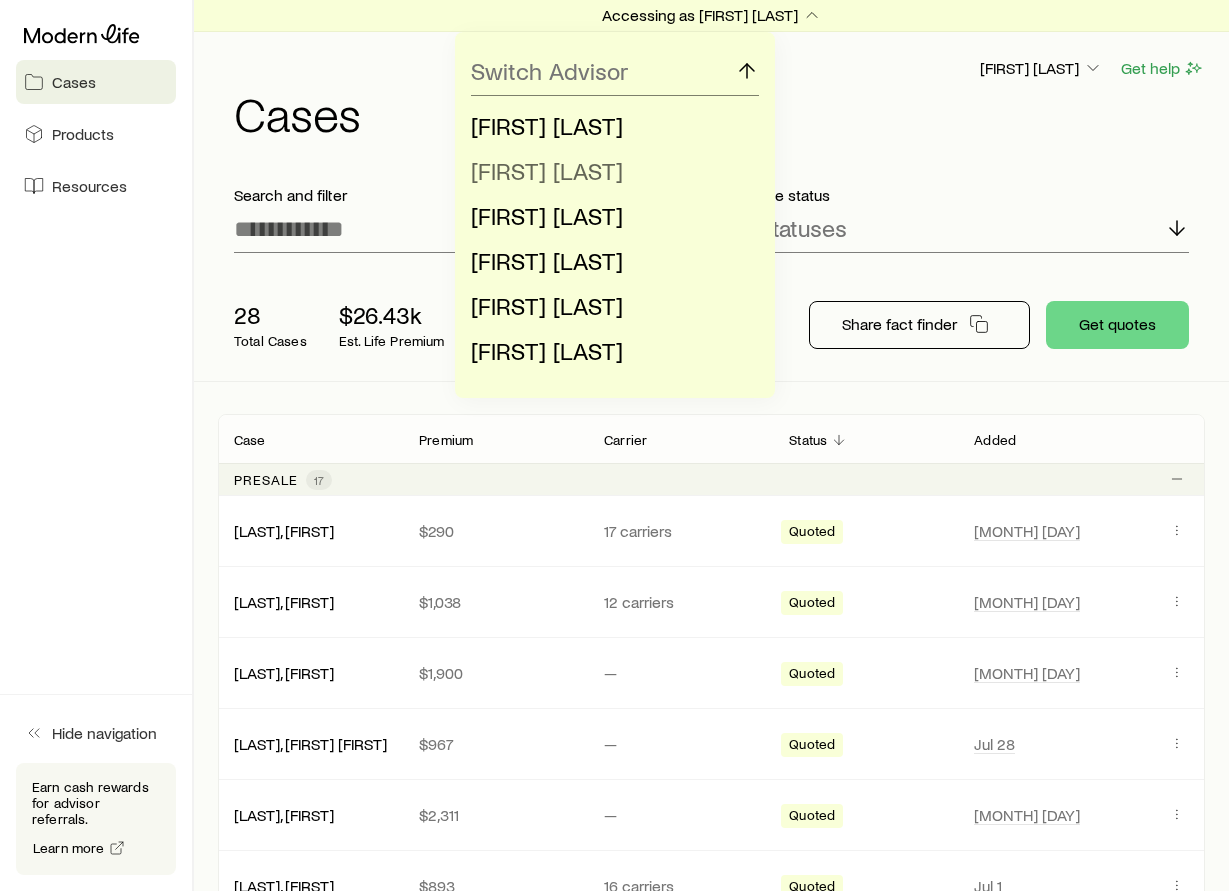 click on "[FIRST] [LAST]" at bounding box center [547, 170] 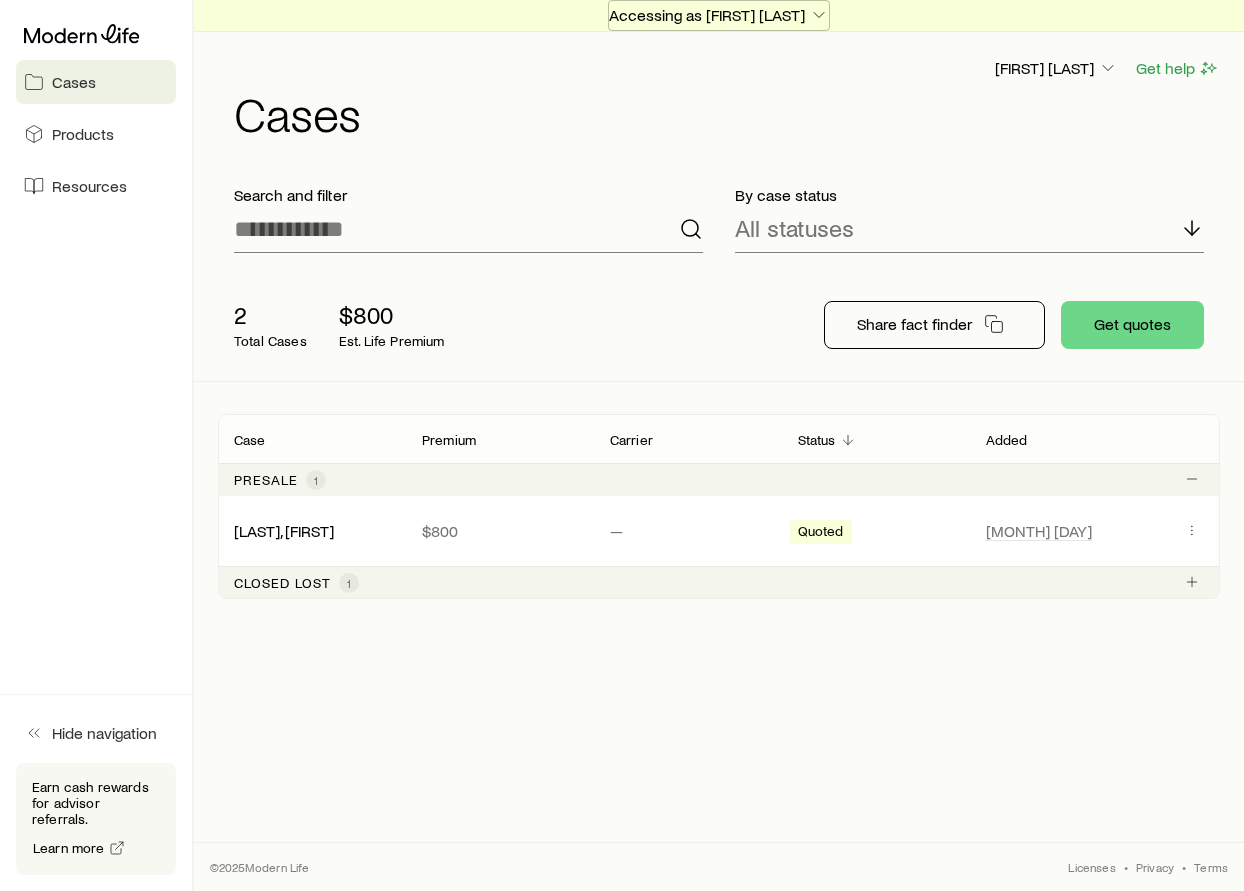 click 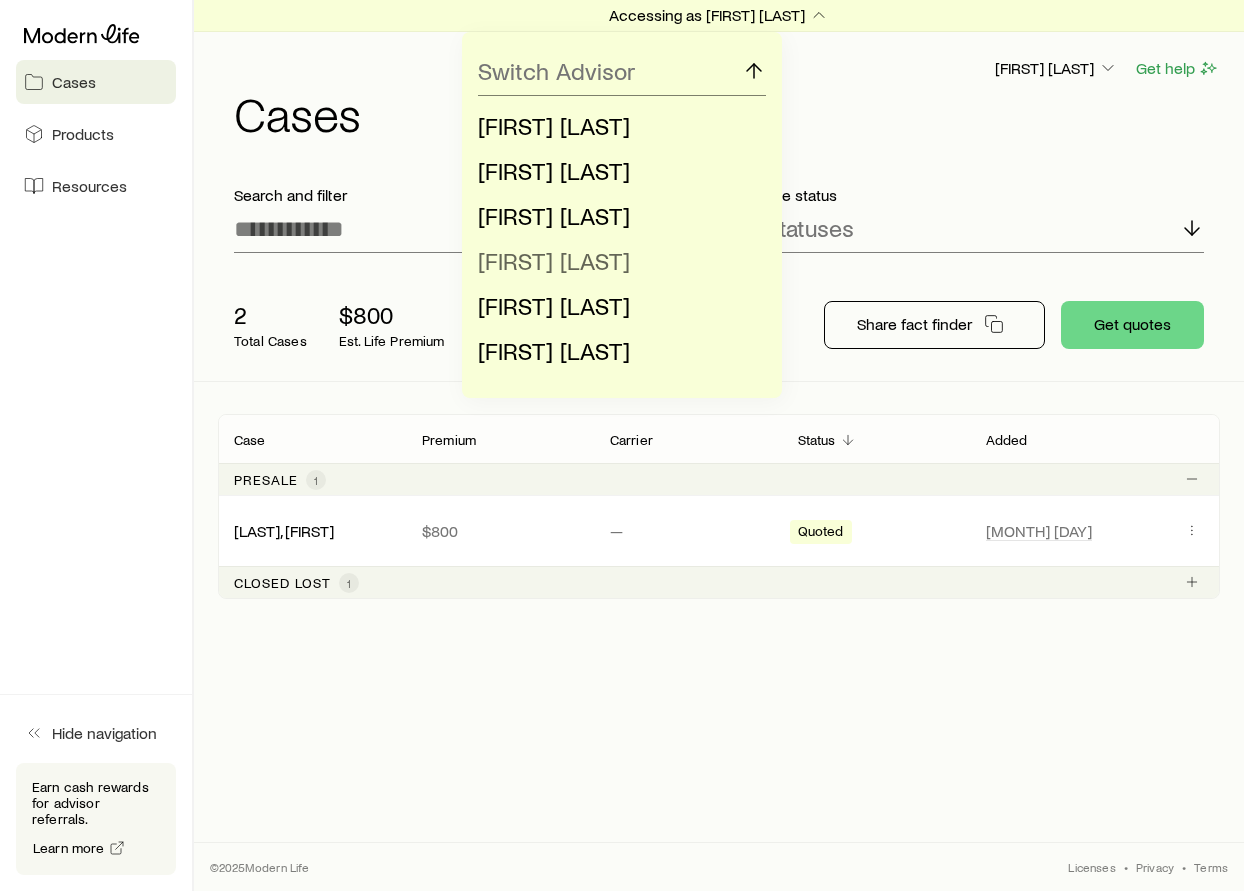 click on "[FIRST] [LAST]" at bounding box center (554, 260) 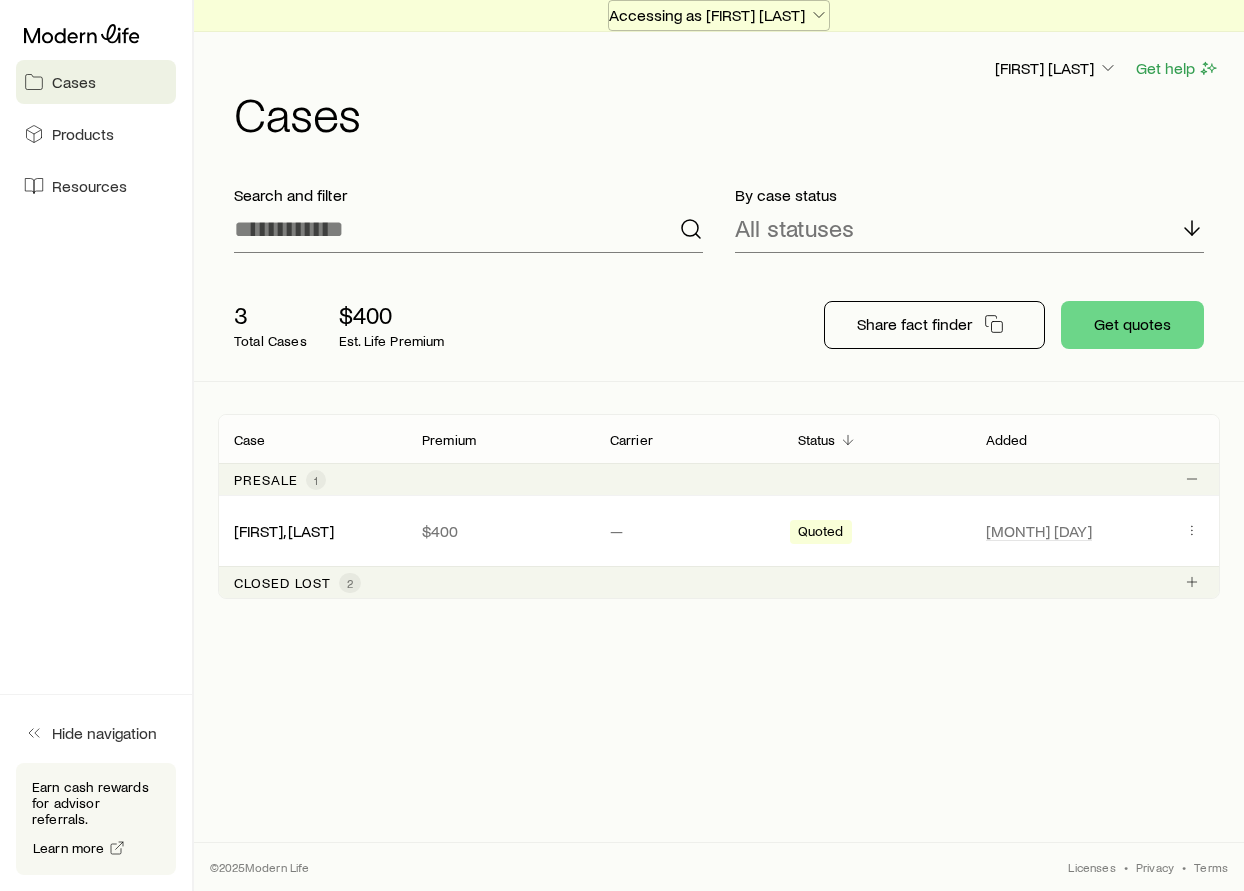 click 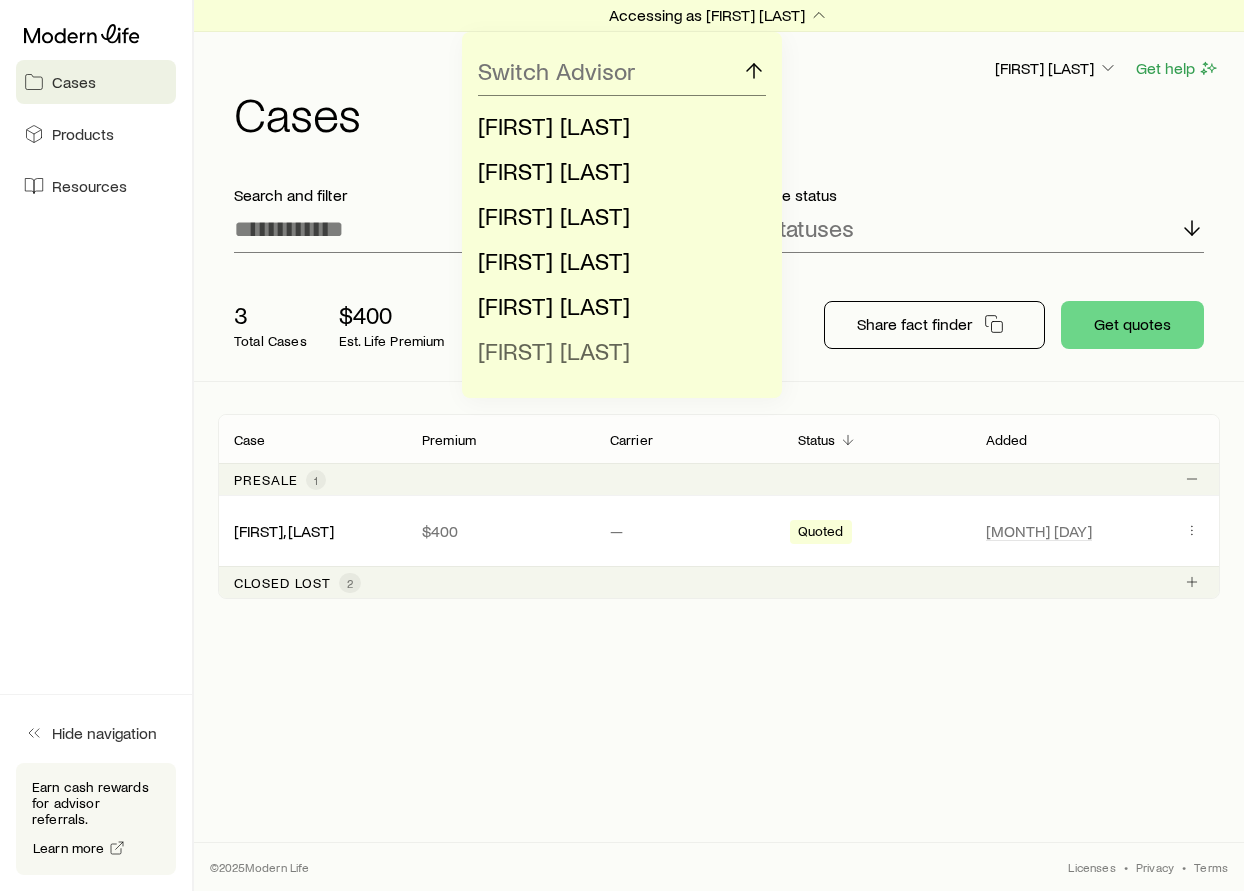 click on "[FIRST] [LAST]" at bounding box center (616, 351) 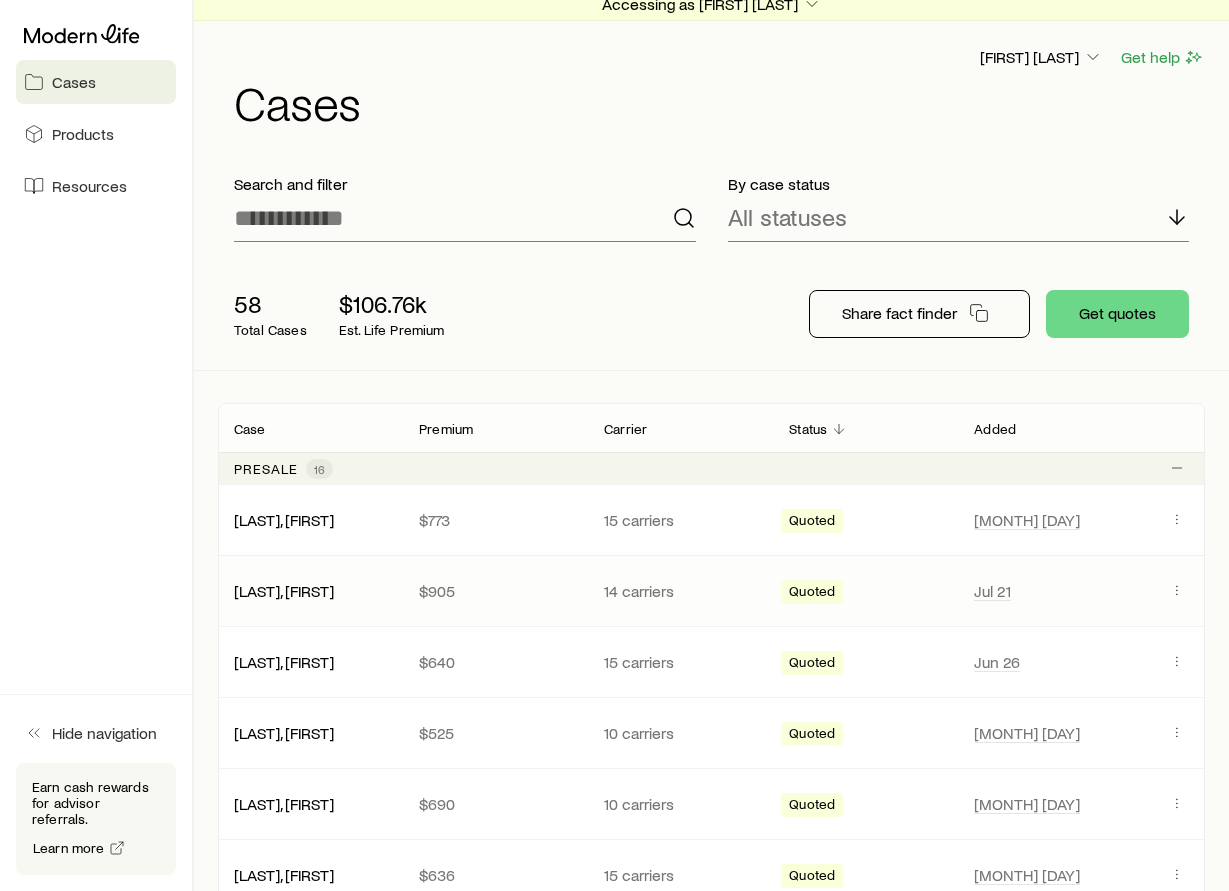 scroll, scrollTop: 0, scrollLeft: 0, axis: both 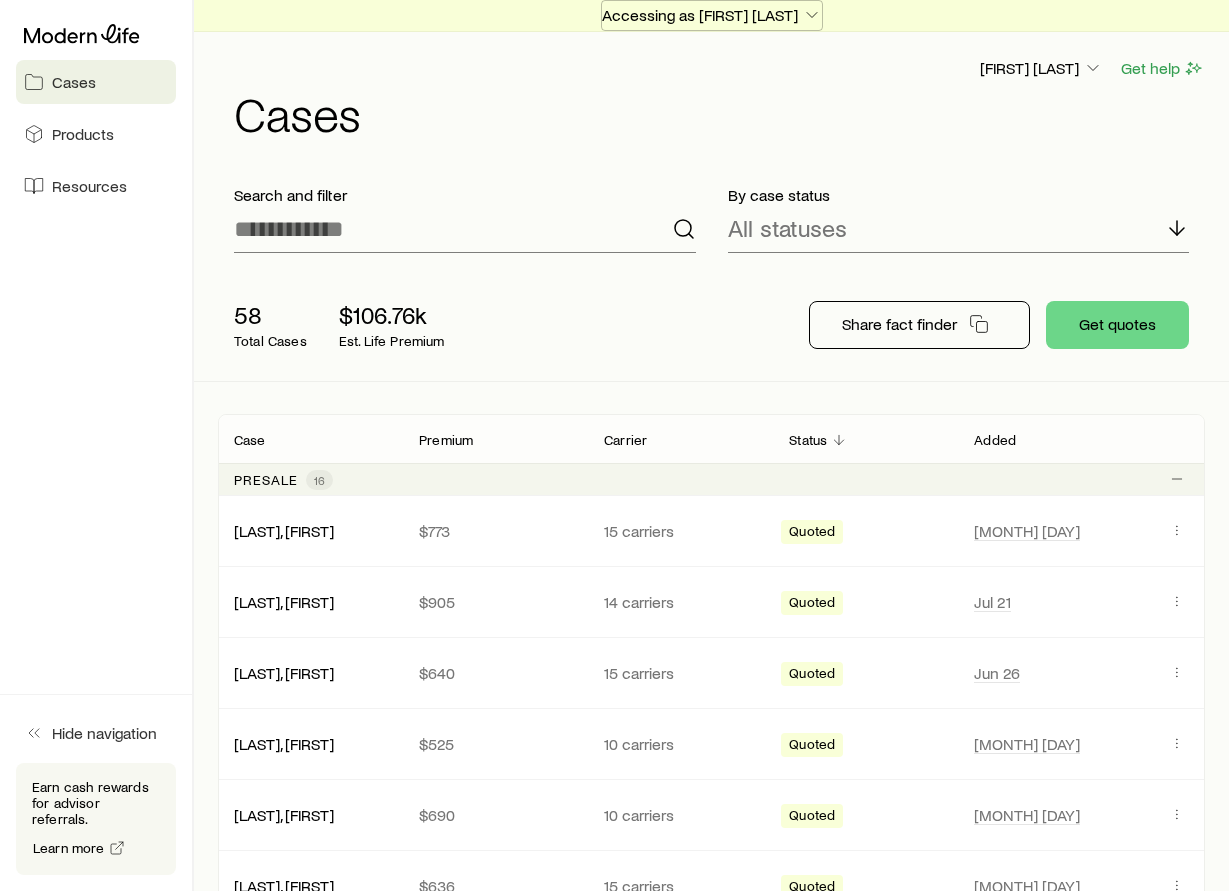 click 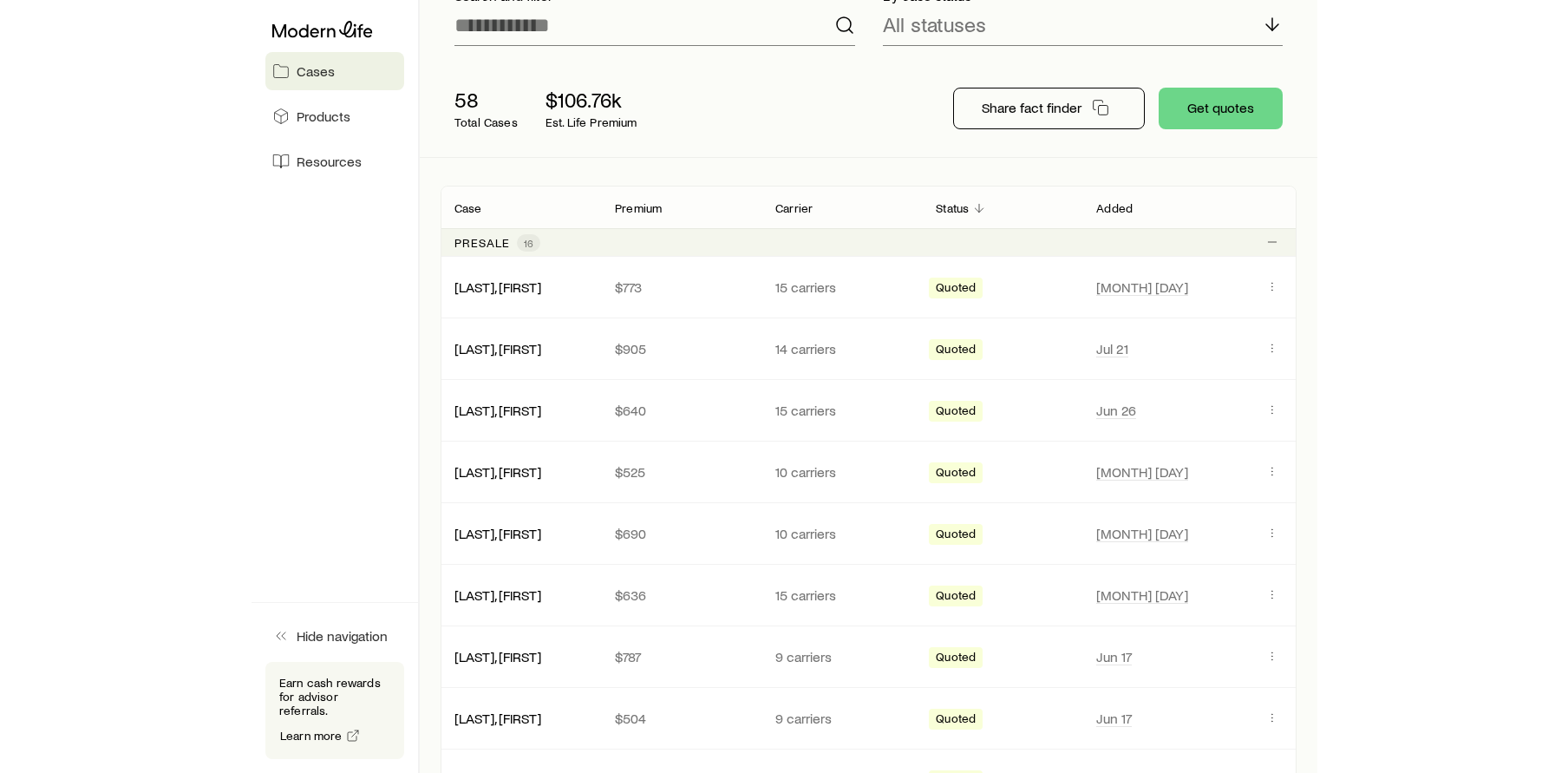 scroll, scrollTop: 0, scrollLeft: 0, axis: both 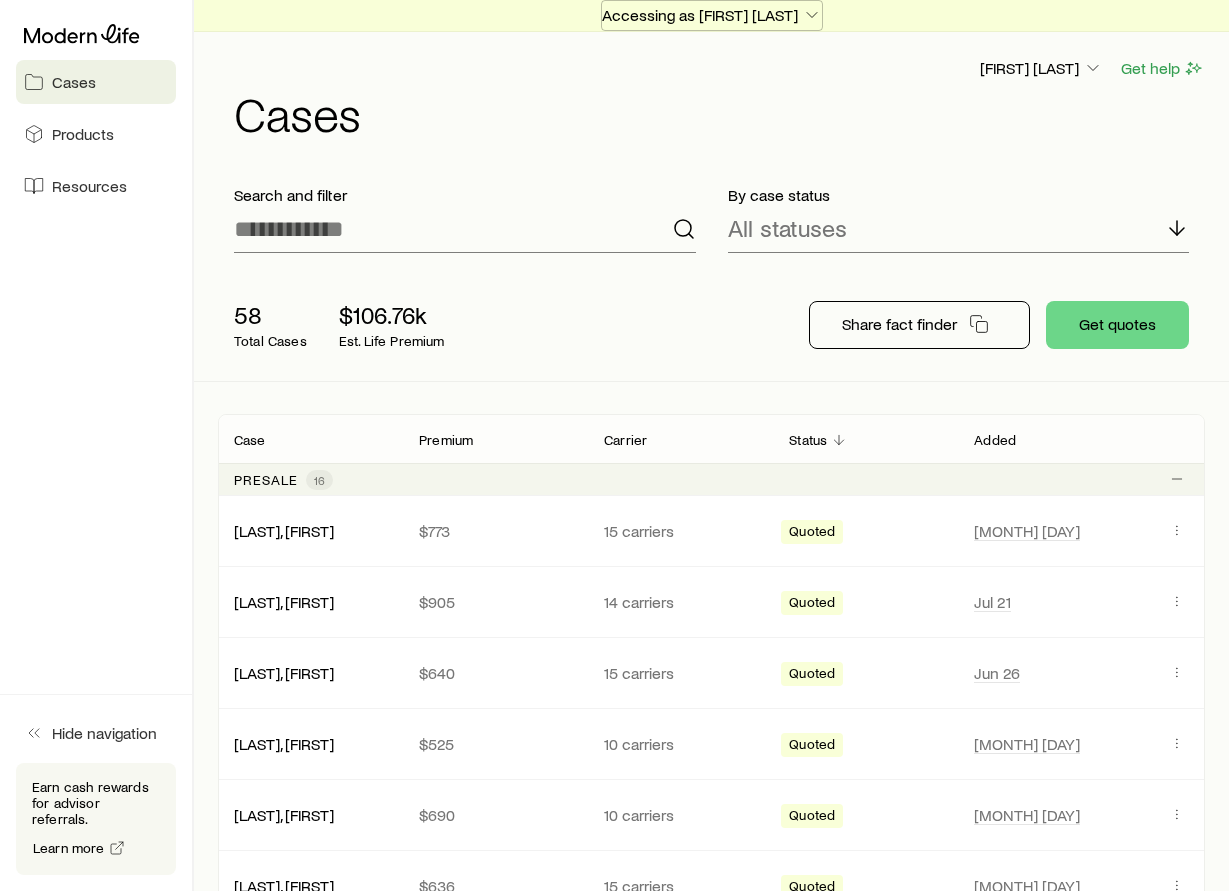 click 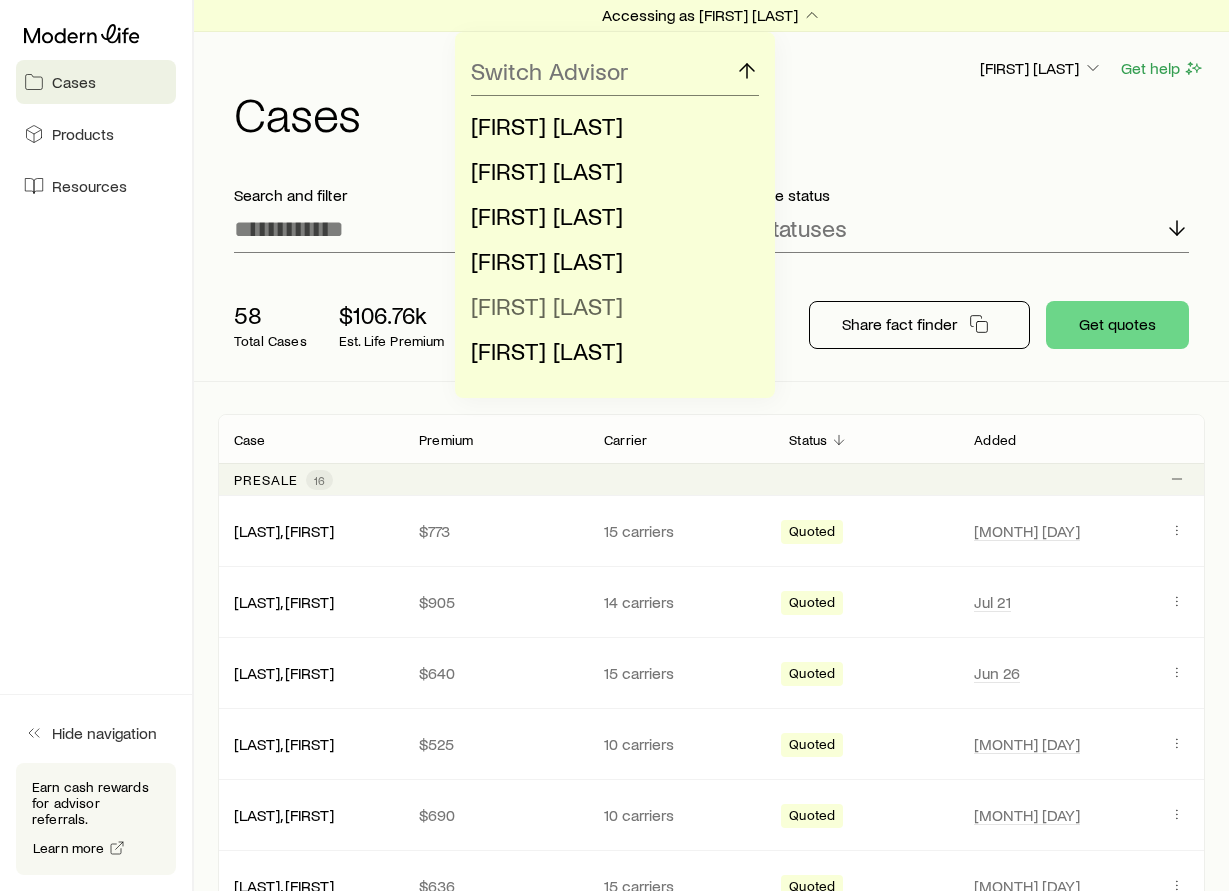 click on "[FIRST] [LAST]" at bounding box center (547, 305) 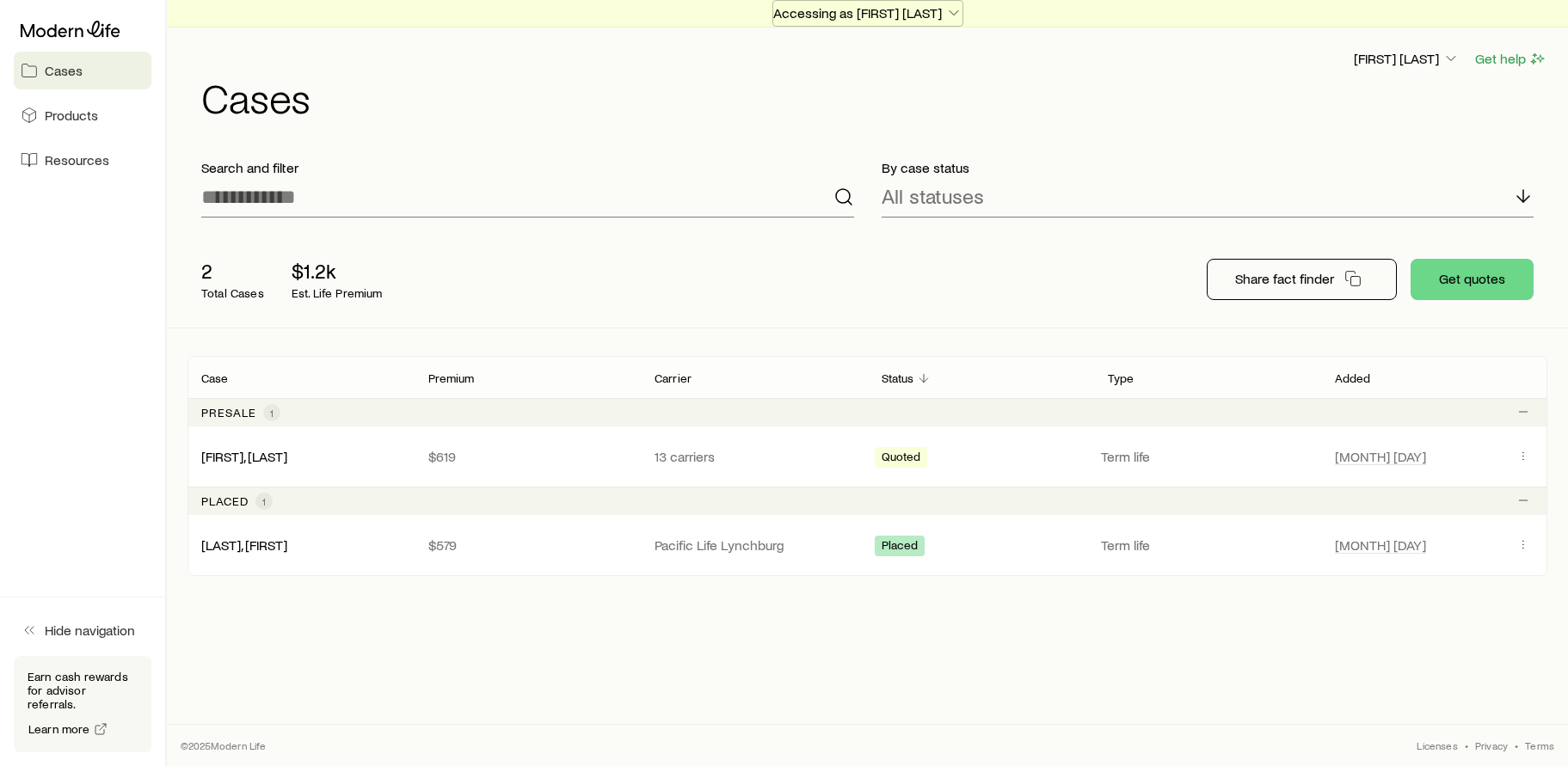 click 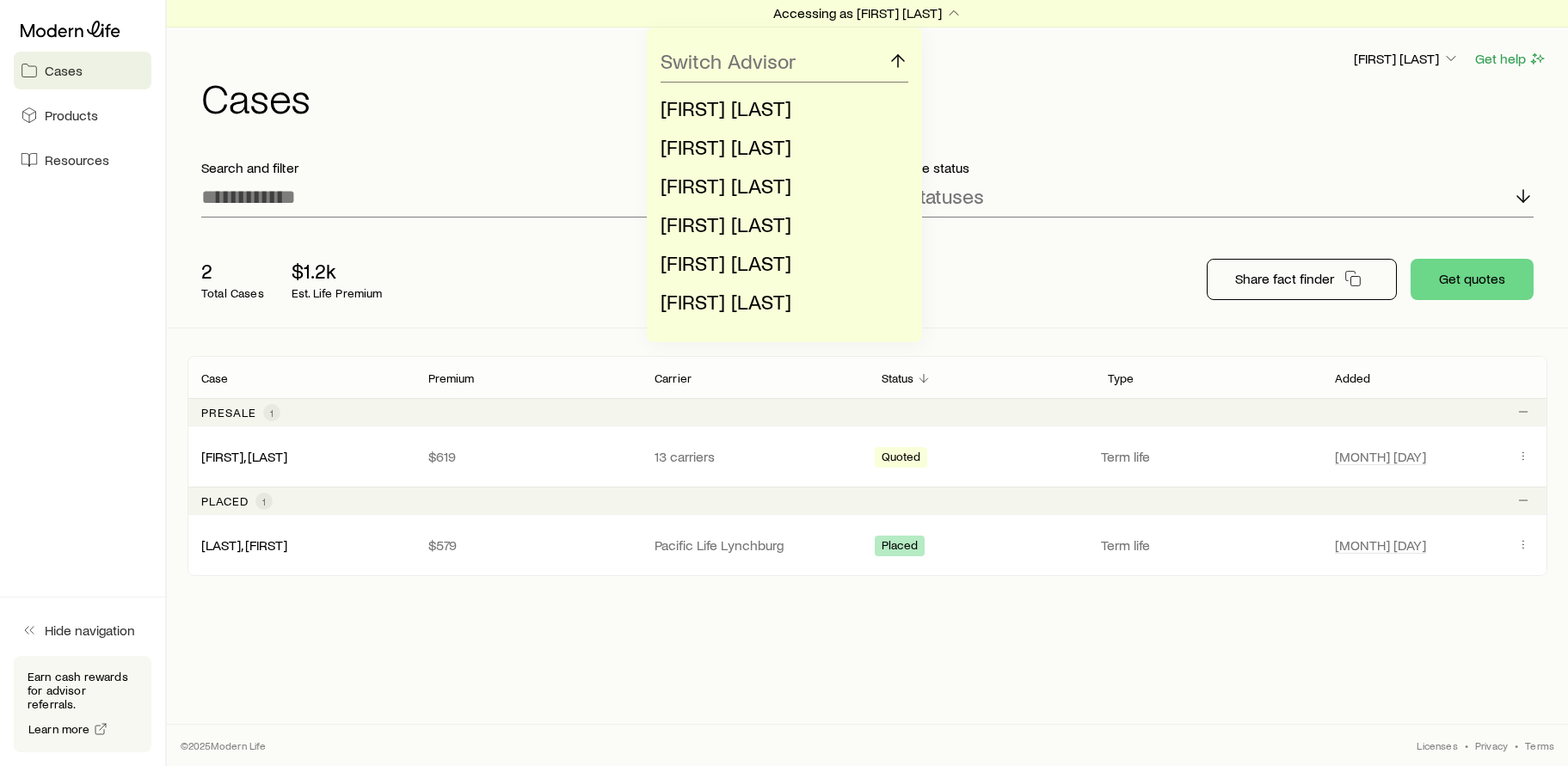 click on "Switch Advisor [FIRST] [LAST] [FIRST] [LAST] [FIRST] [LAST] [FIRST] [LAST] [FIRST] [LAST] [FIRST] [LAST]" at bounding box center (784, 185) 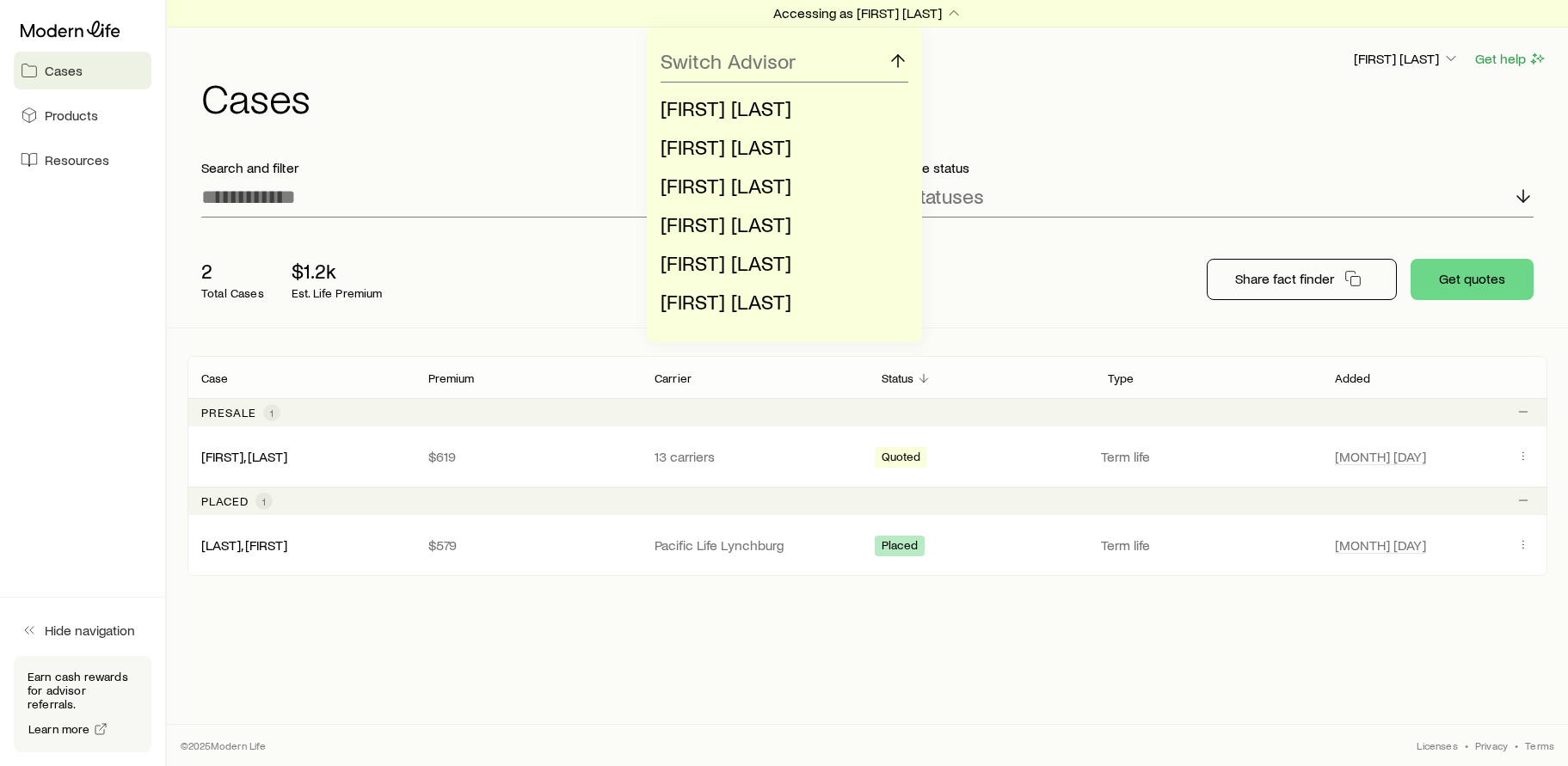 drag, startPoint x: 654, startPoint y: 58, endPoint x: 727, endPoint y: 71, distance: 74.1485 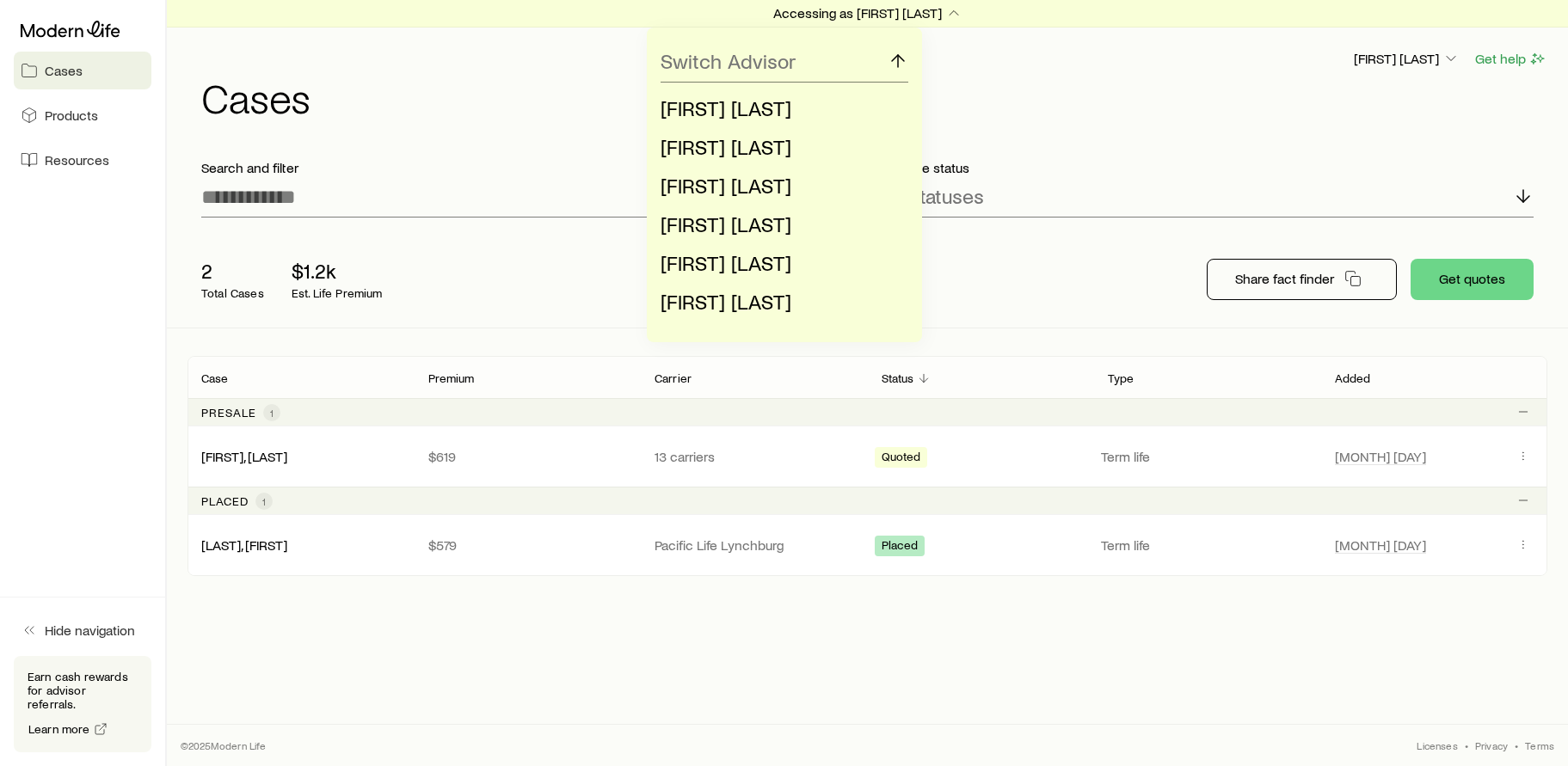 click on "Switch Advisor [FIRST] [LAST] [FIRST] [LAST] [FIRST] [LAST] [FIRST] [LAST] [FIRST] [LAST] [FIRST] [LAST]" at bounding box center [784, 185] 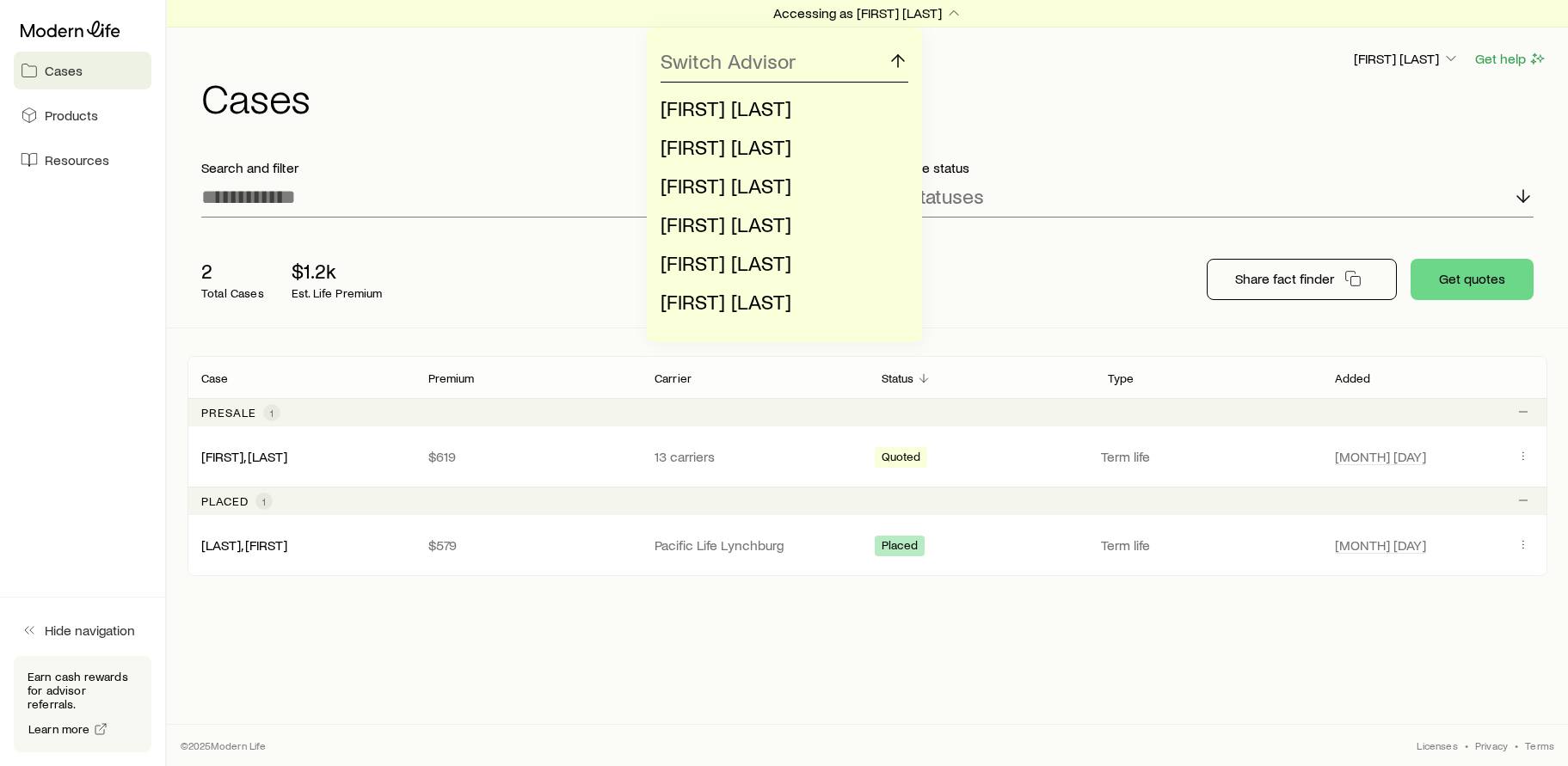 click on "Switch Advisor" at bounding box center [784, 62] 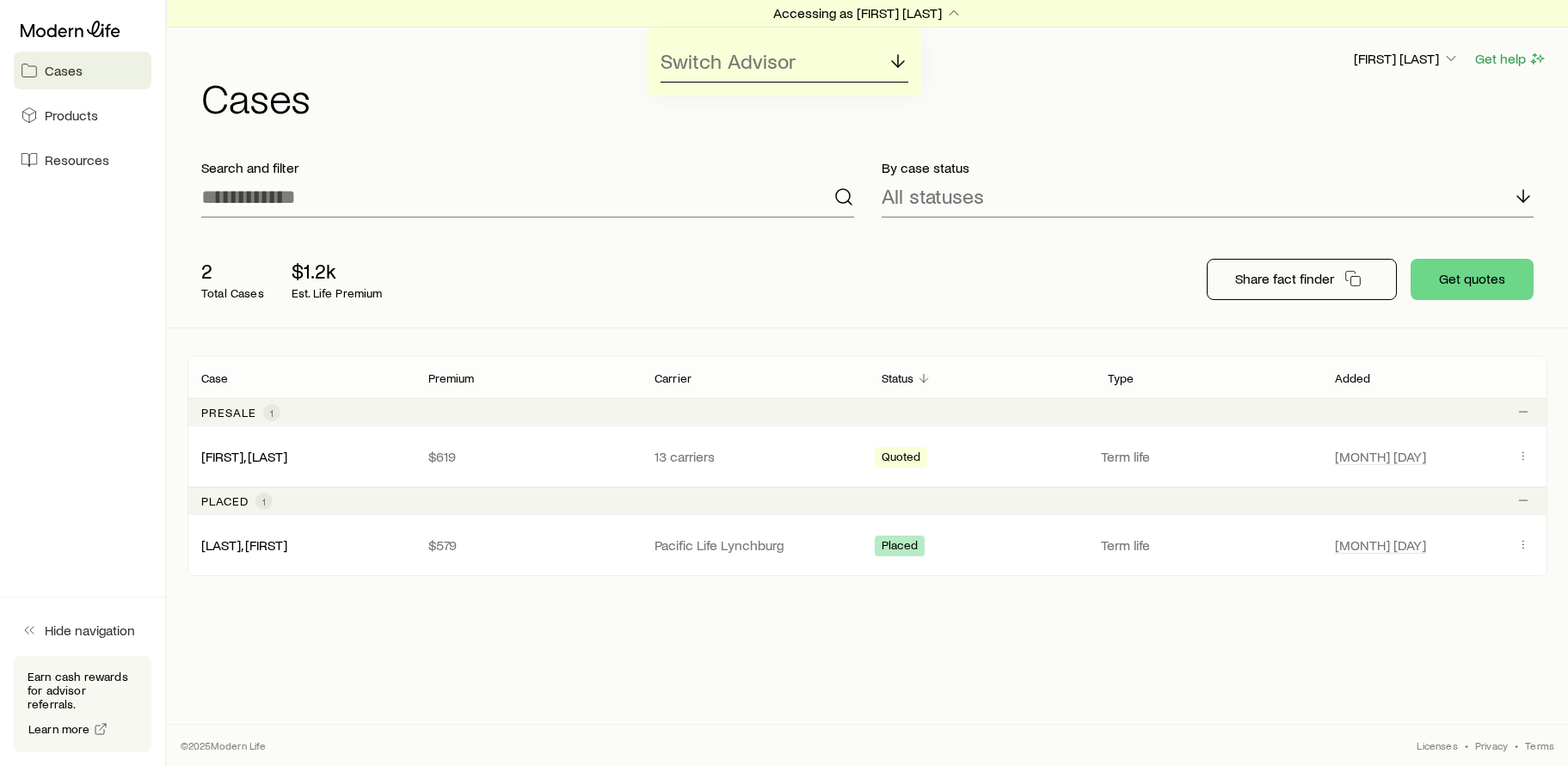 click on "Switch Advisor" at bounding box center [784, 62] 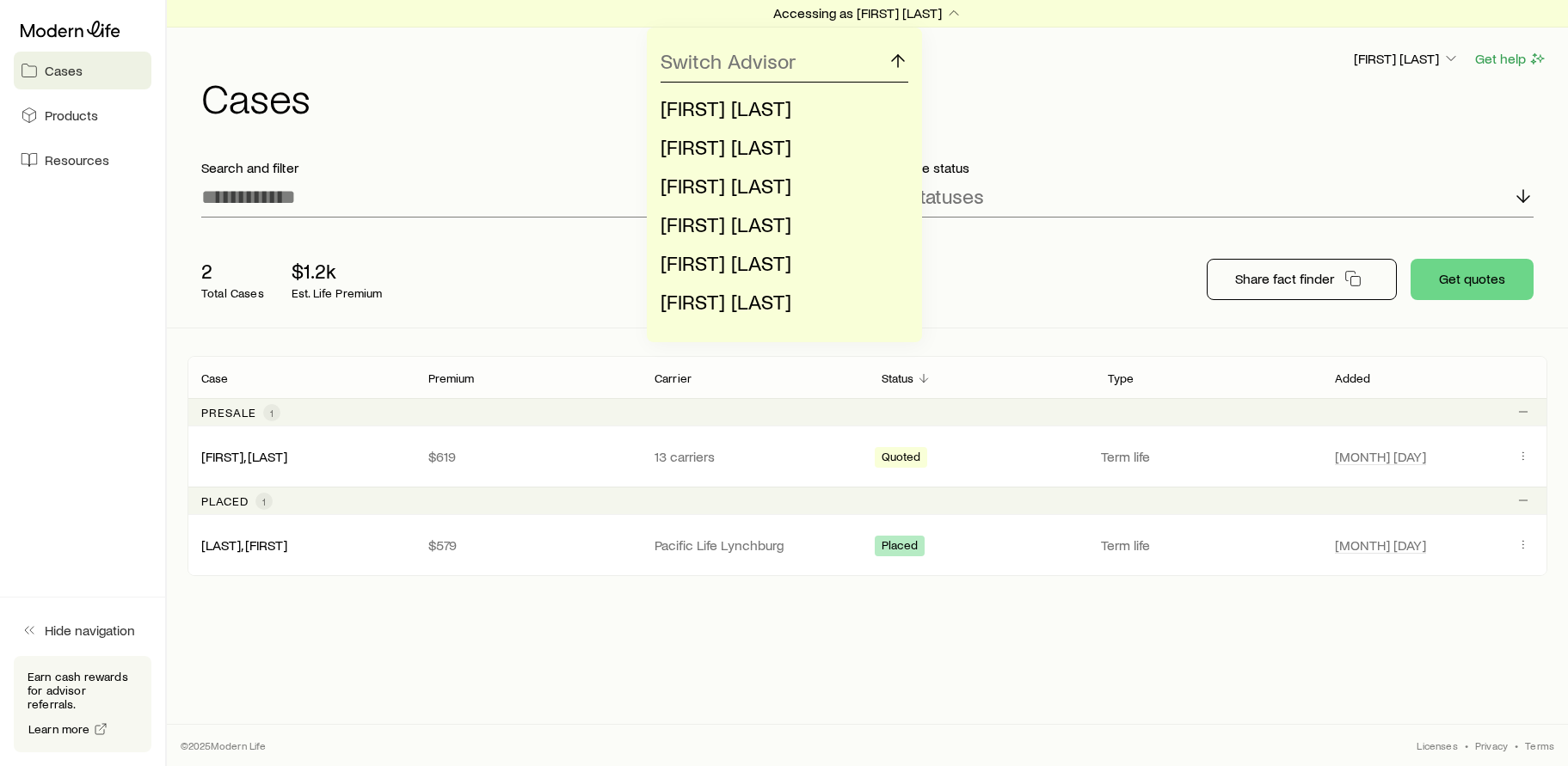click 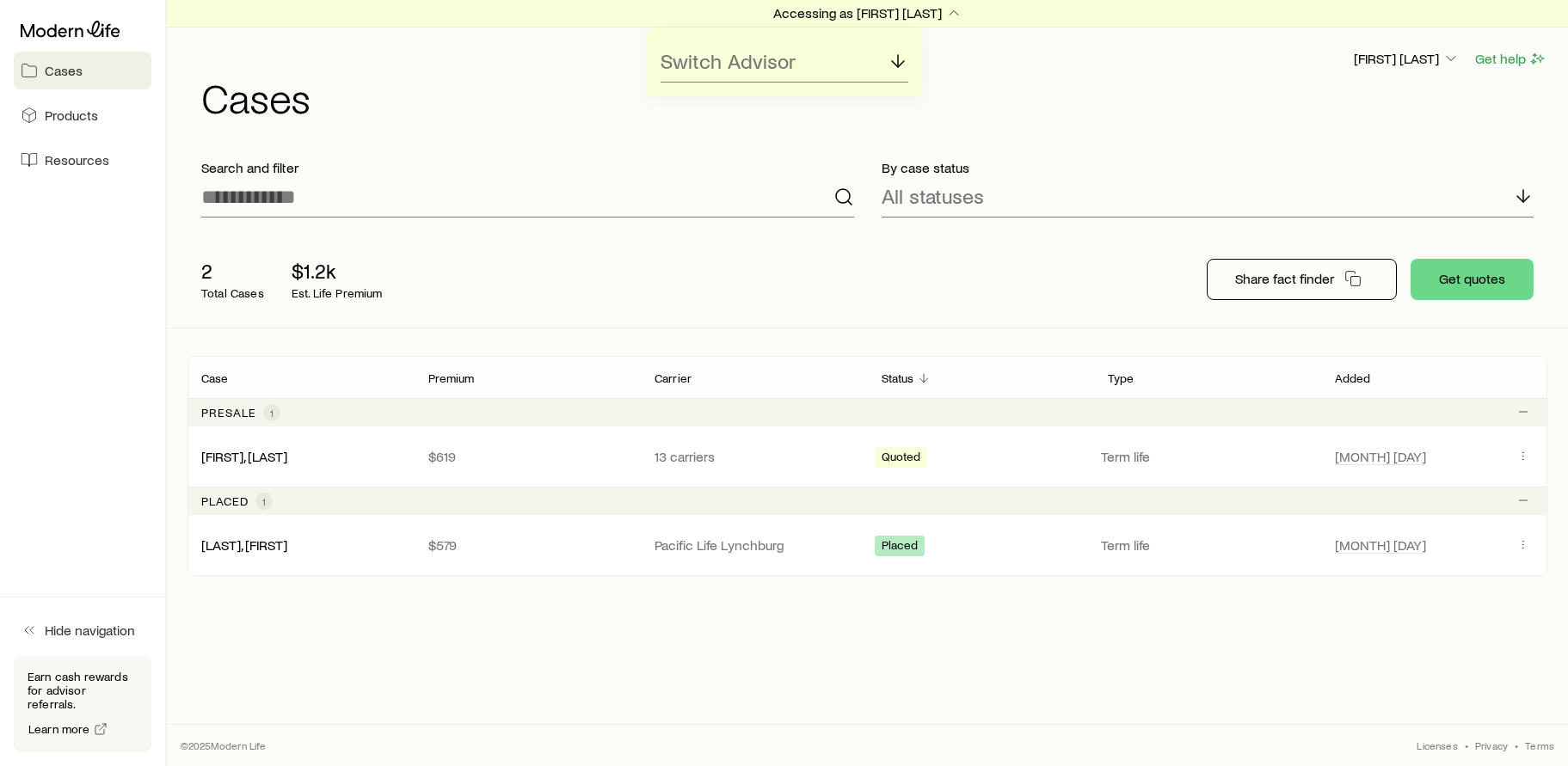 click on "Accessing as [FIRST] [LAST] Switch Advisor [FIRST] [LAST] [FIRST] [LAST] [FIRST] [LAST] [FIRST] [LAST] Get help Cases" at bounding box center [867, 69] 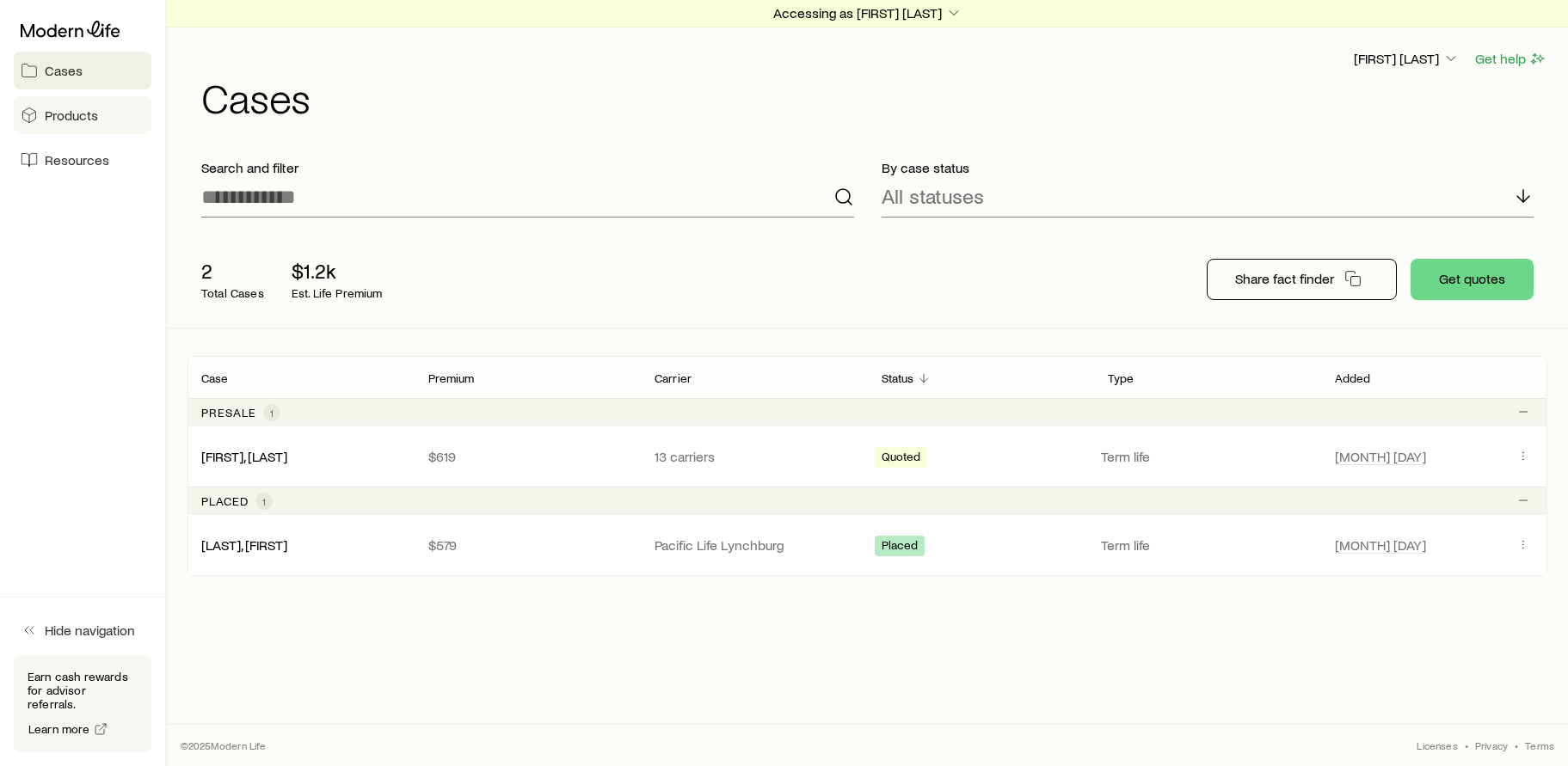 click on "Products" at bounding box center [71, 115] 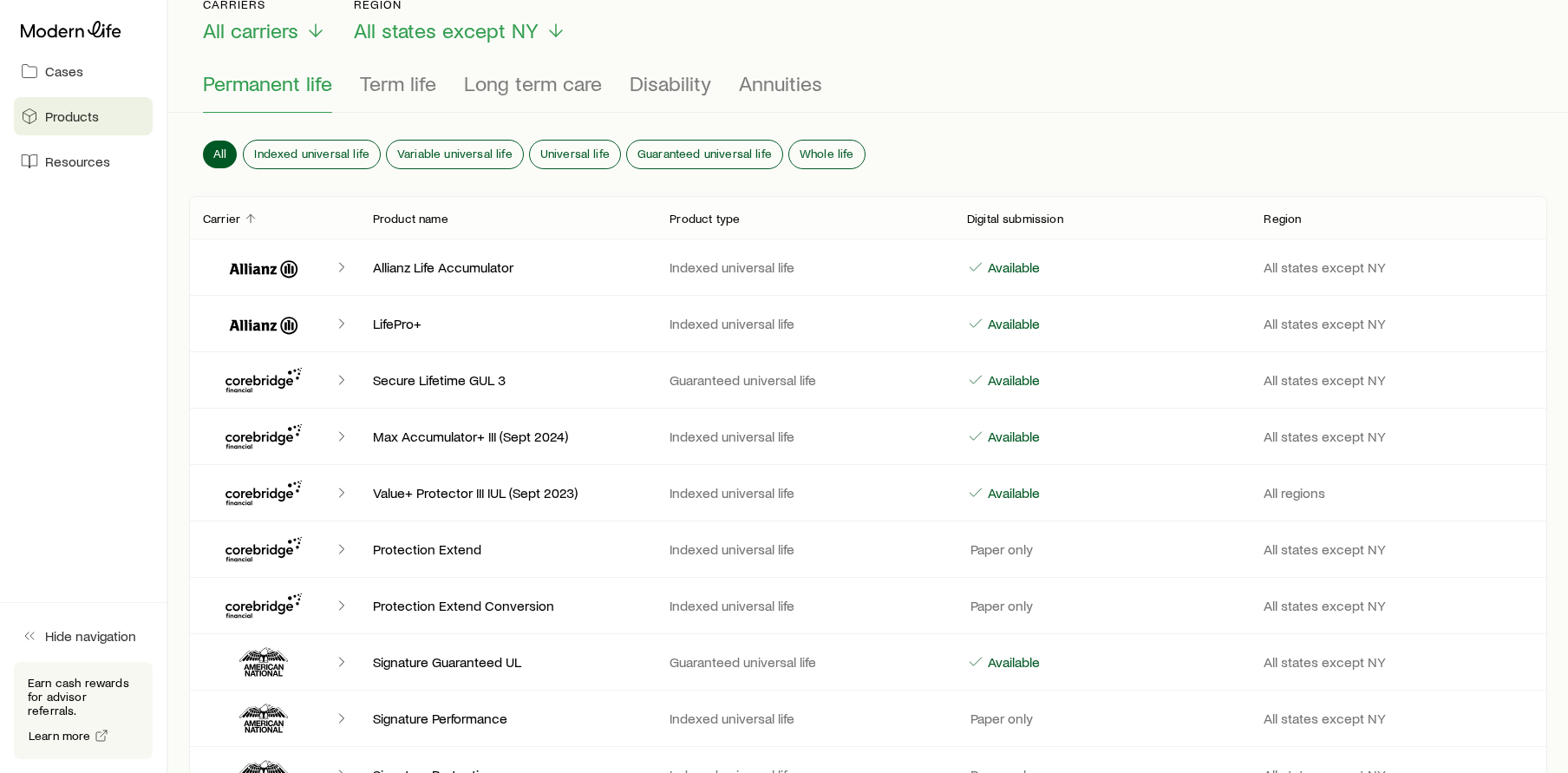 scroll, scrollTop: 174, scrollLeft: 0, axis: vertical 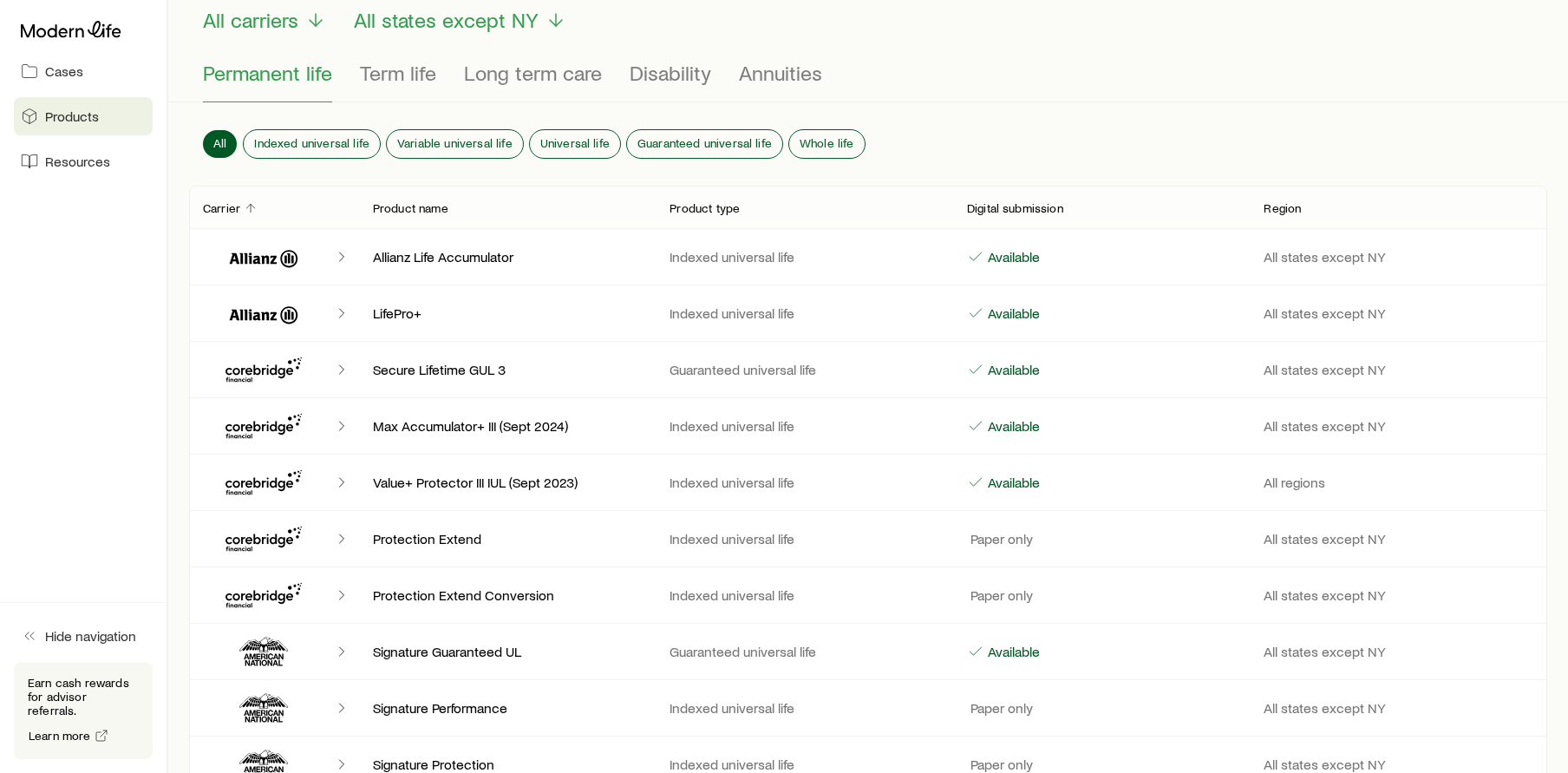 click 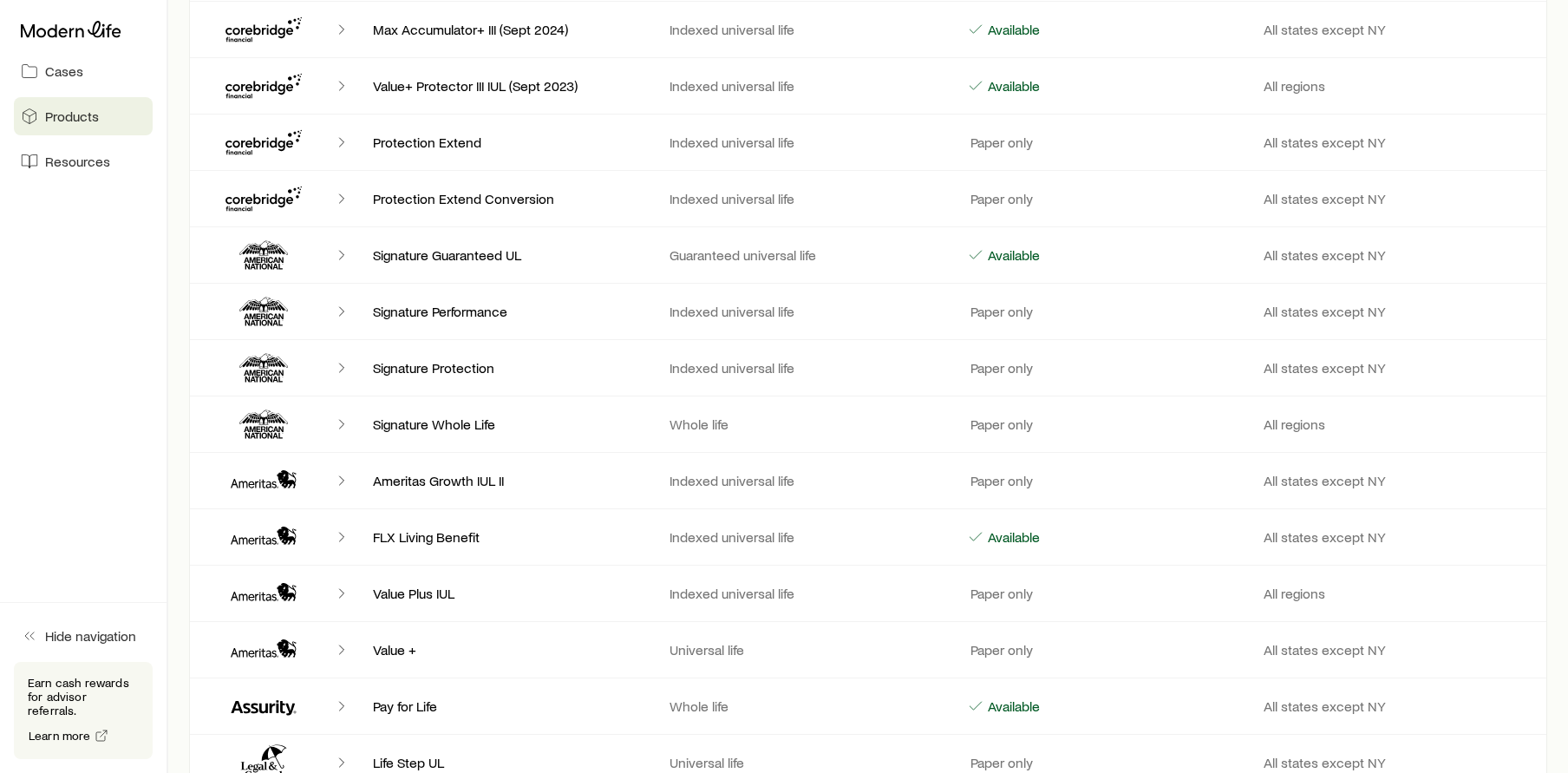 scroll, scrollTop: 0, scrollLeft: 0, axis: both 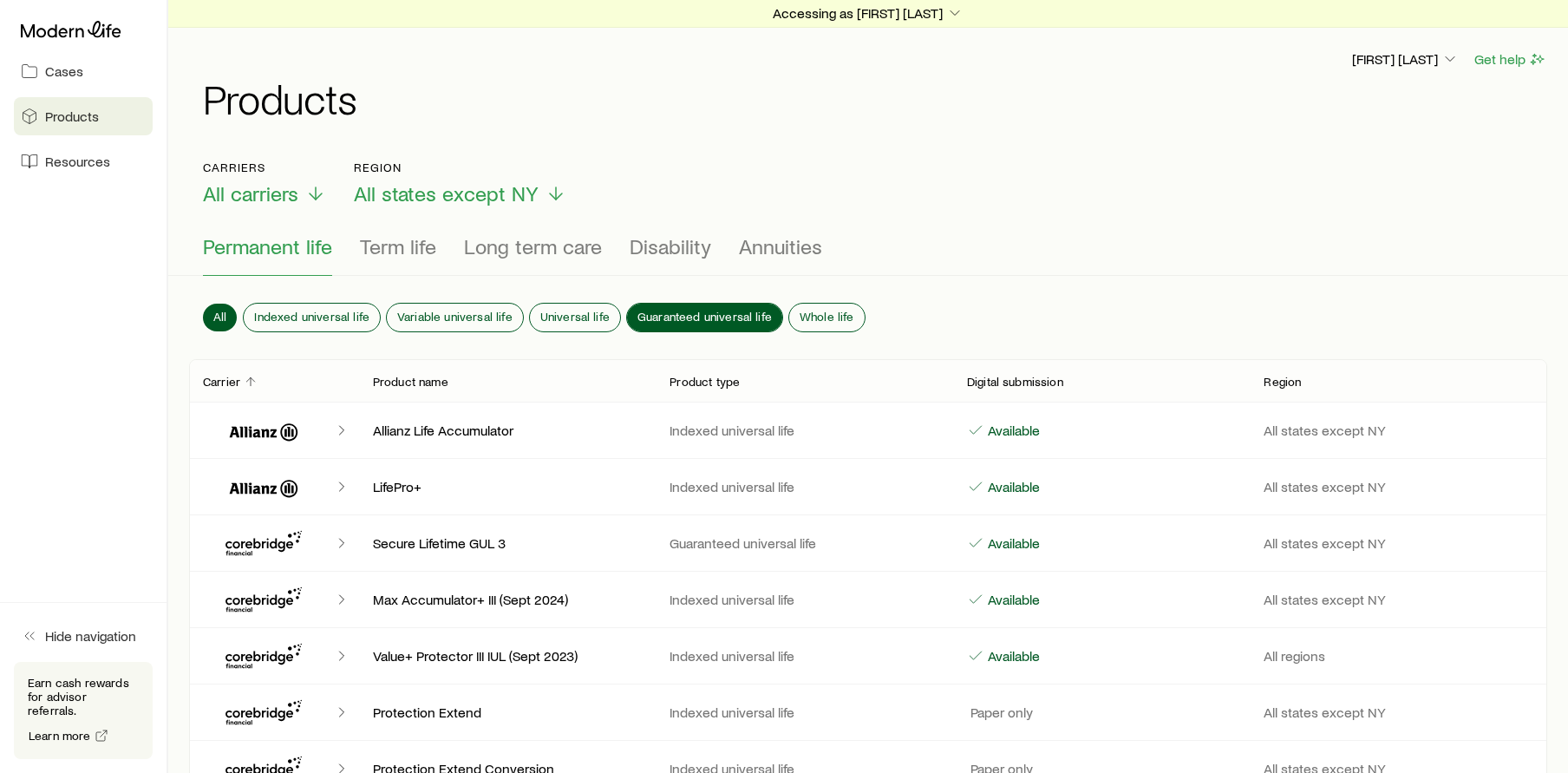 click on "Guaranteed universal life" at bounding box center (704, 317) 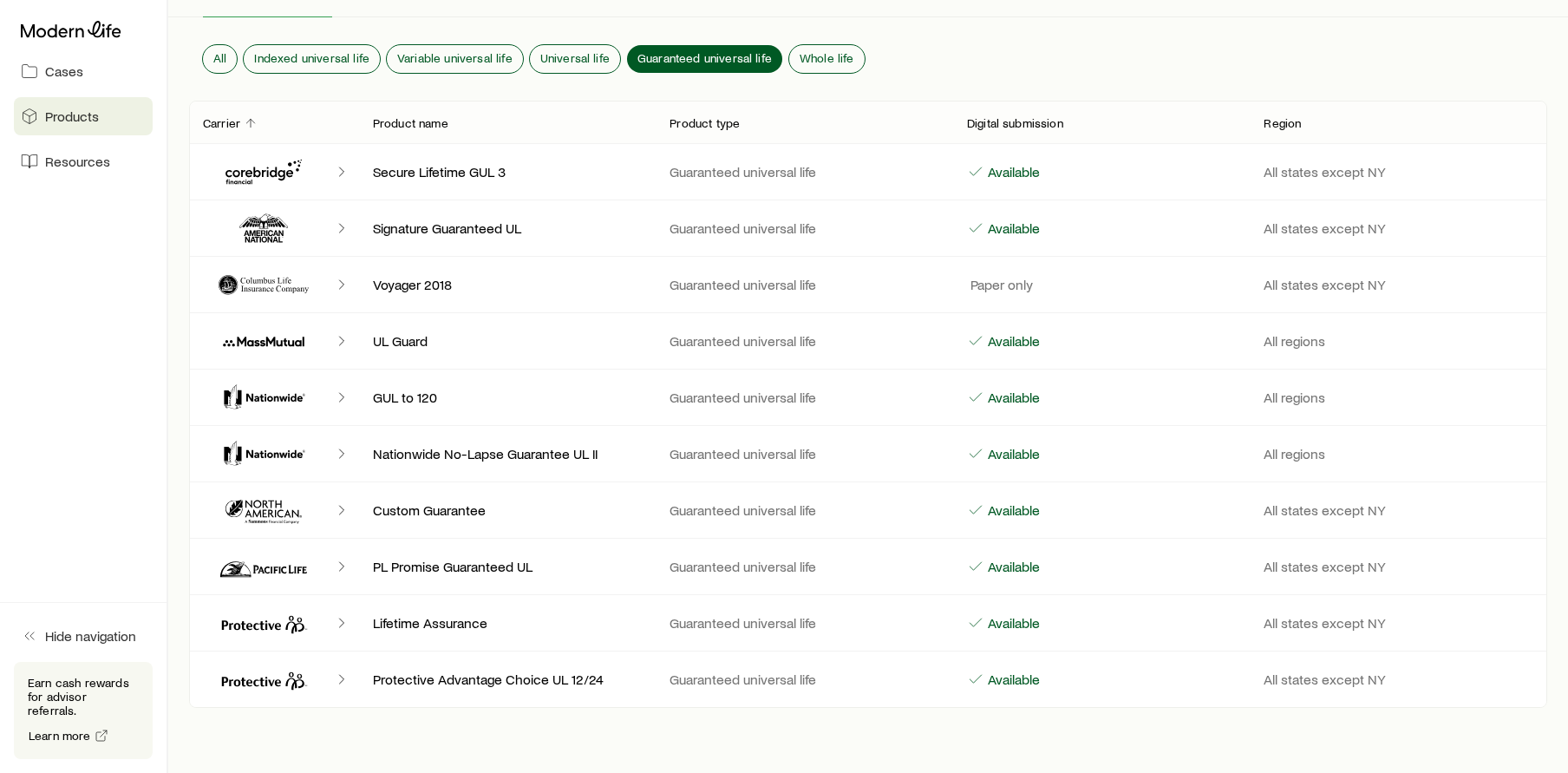 scroll, scrollTop: 233, scrollLeft: 0, axis: vertical 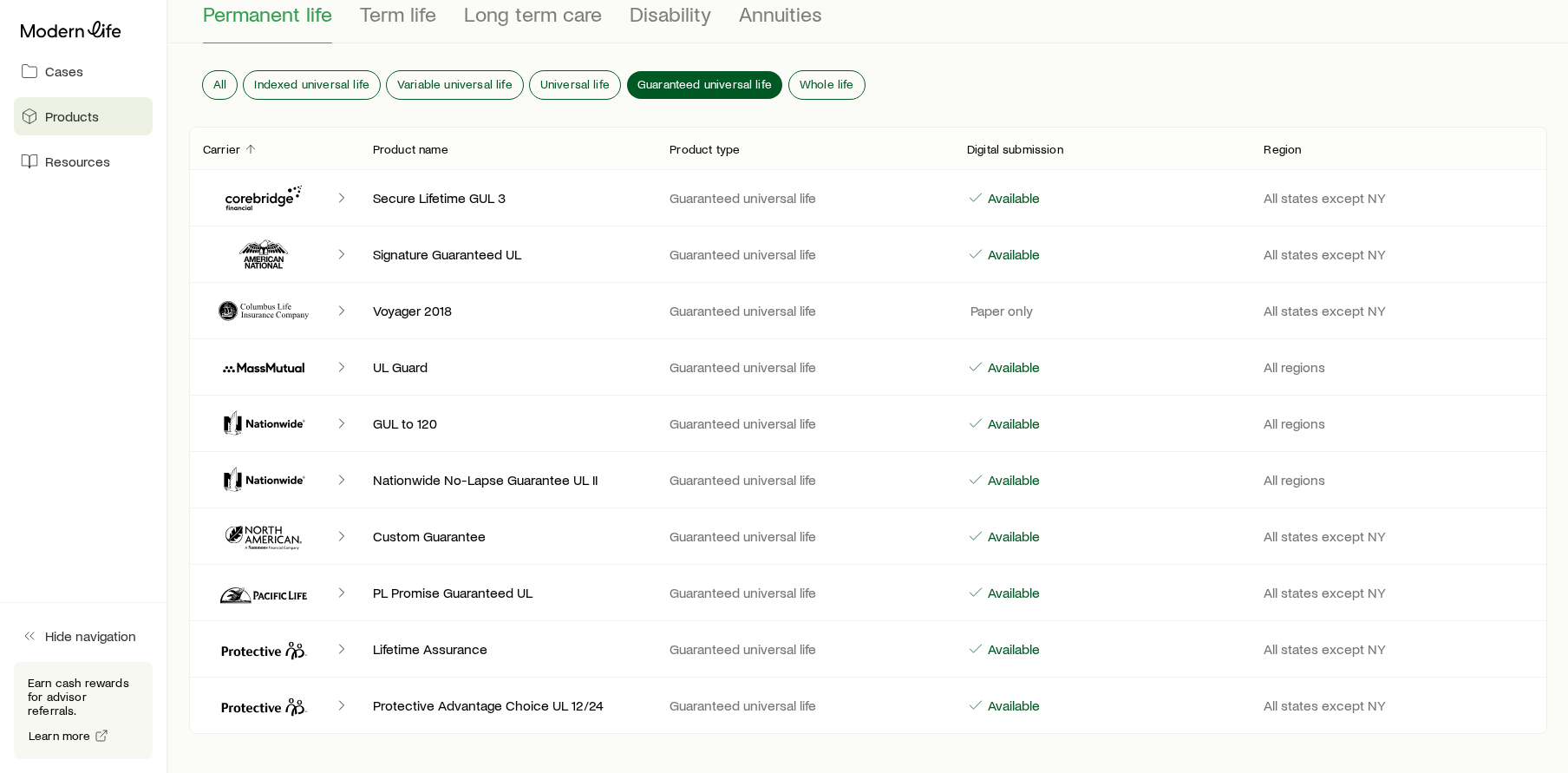 click 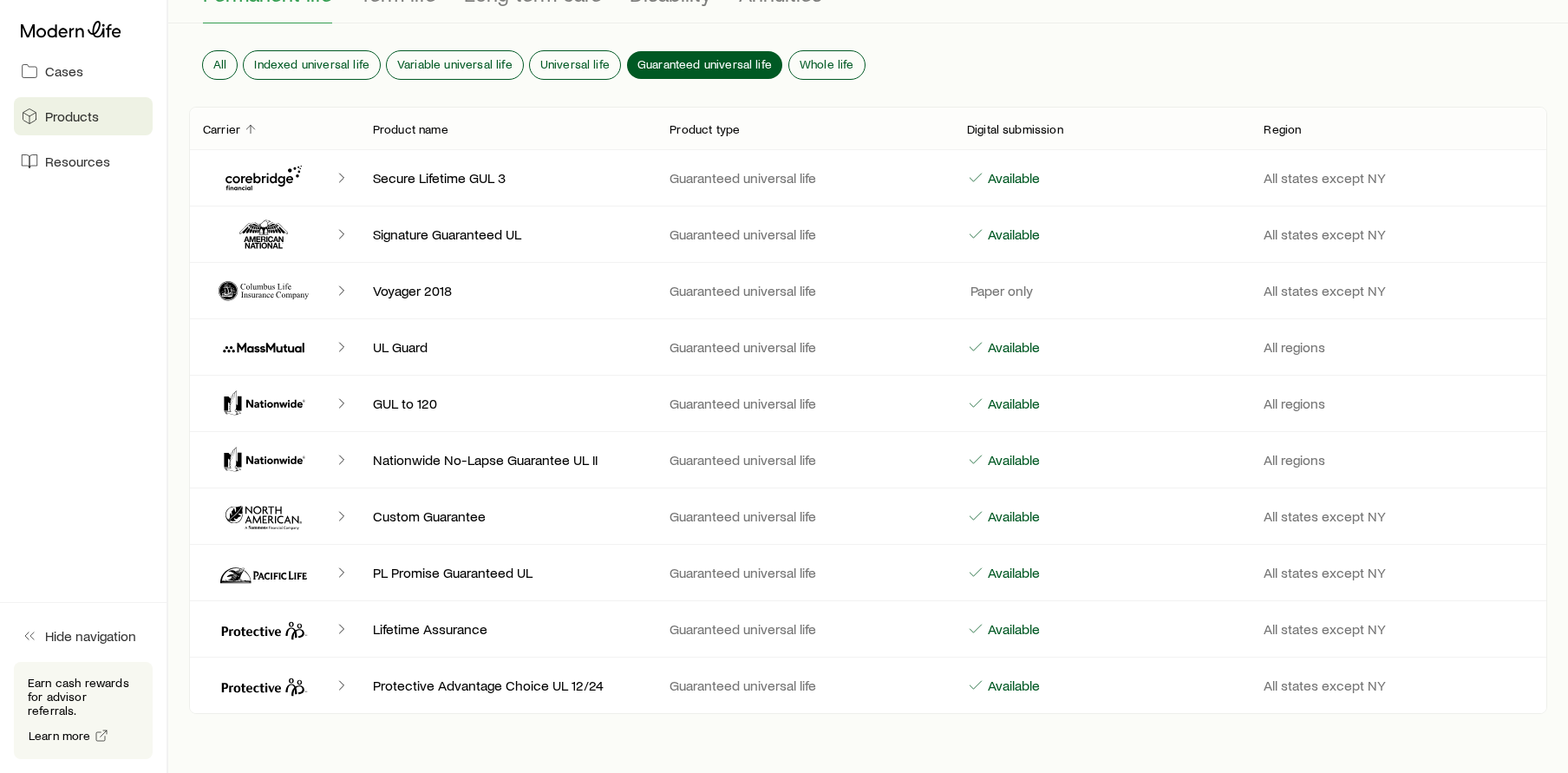 scroll, scrollTop: 233, scrollLeft: 0, axis: vertical 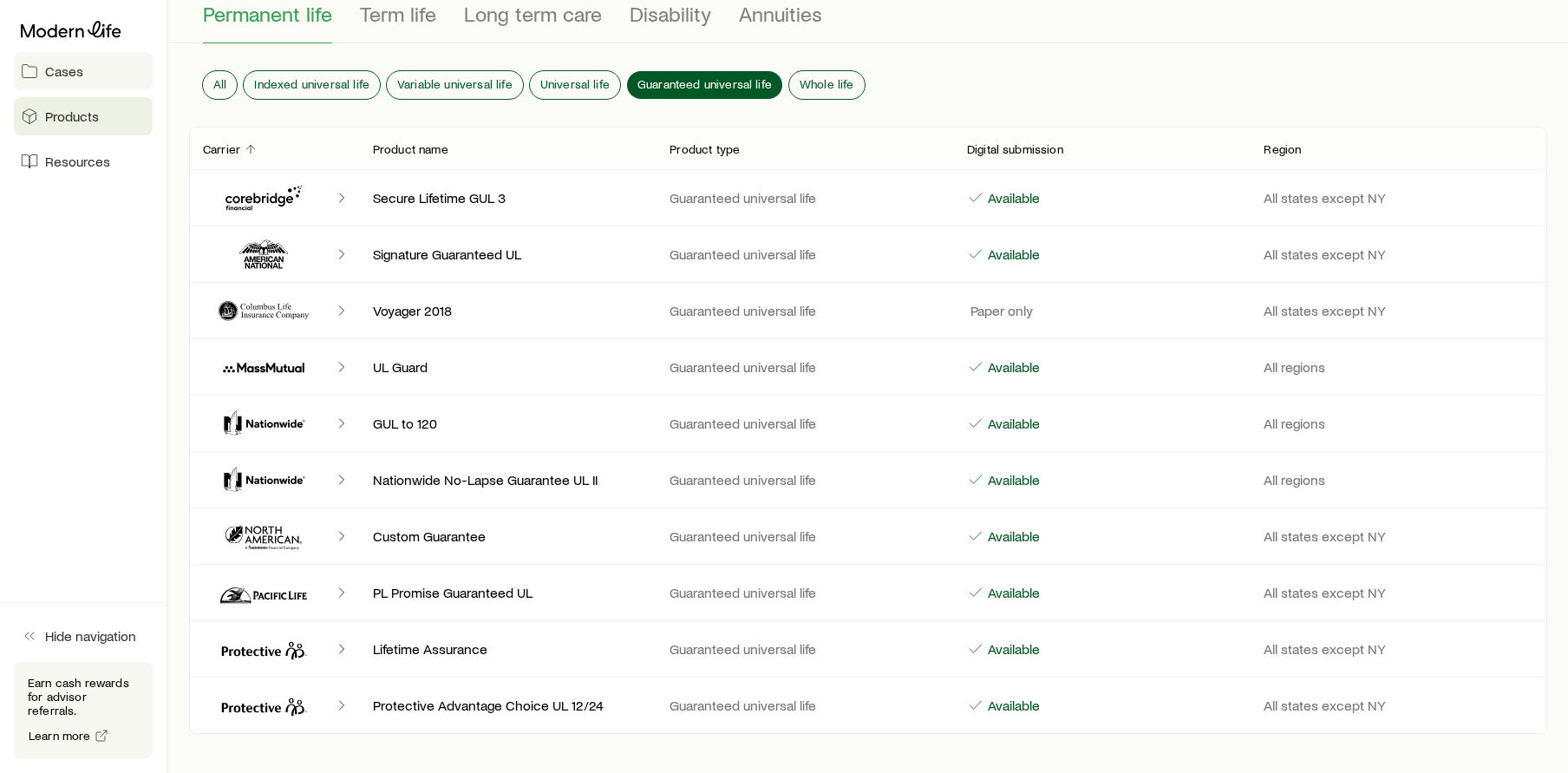 click on "Cases" at bounding box center (64, 71) 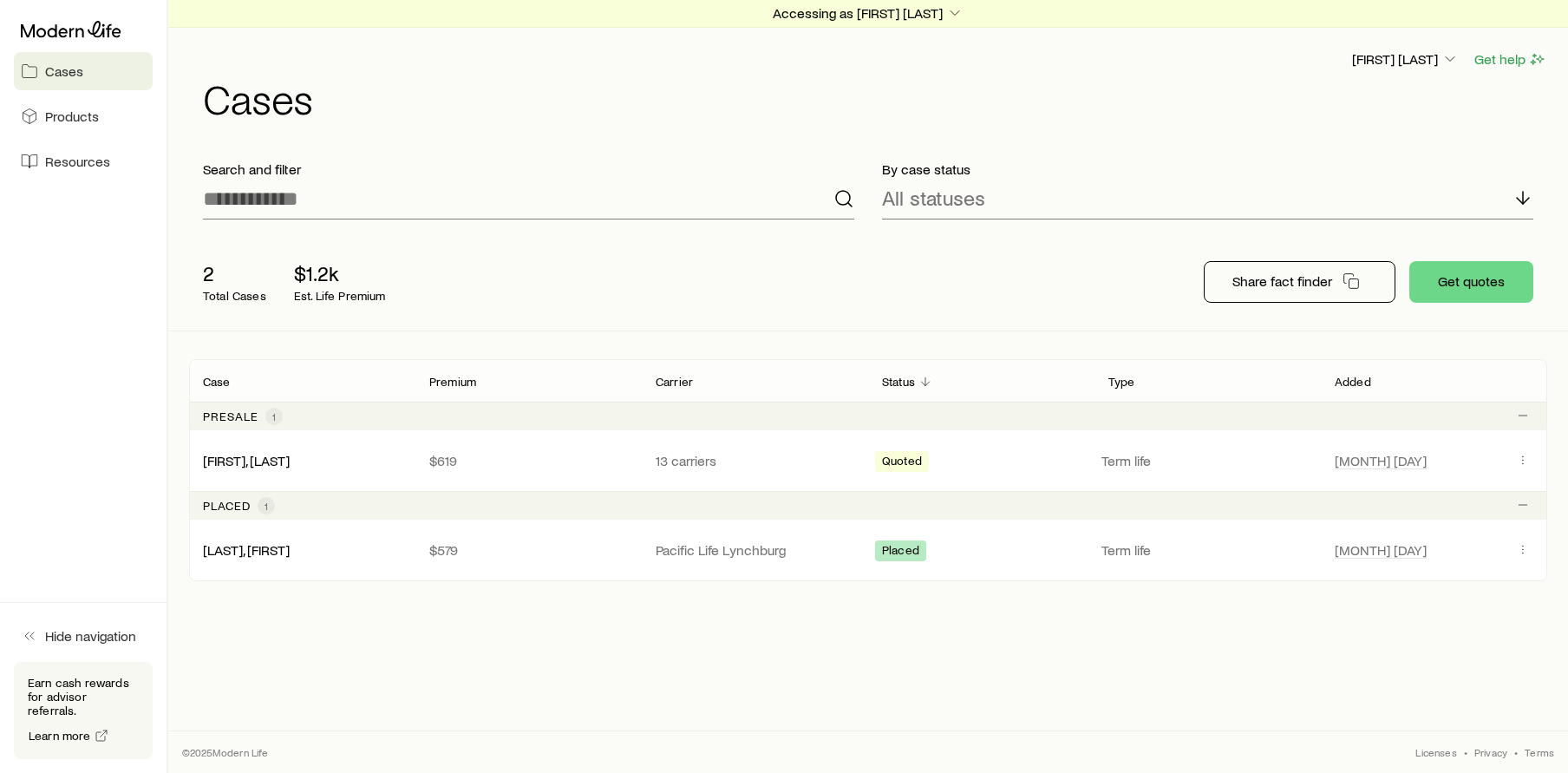 scroll, scrollTop: 0, scrollLeft: 0, axis: both 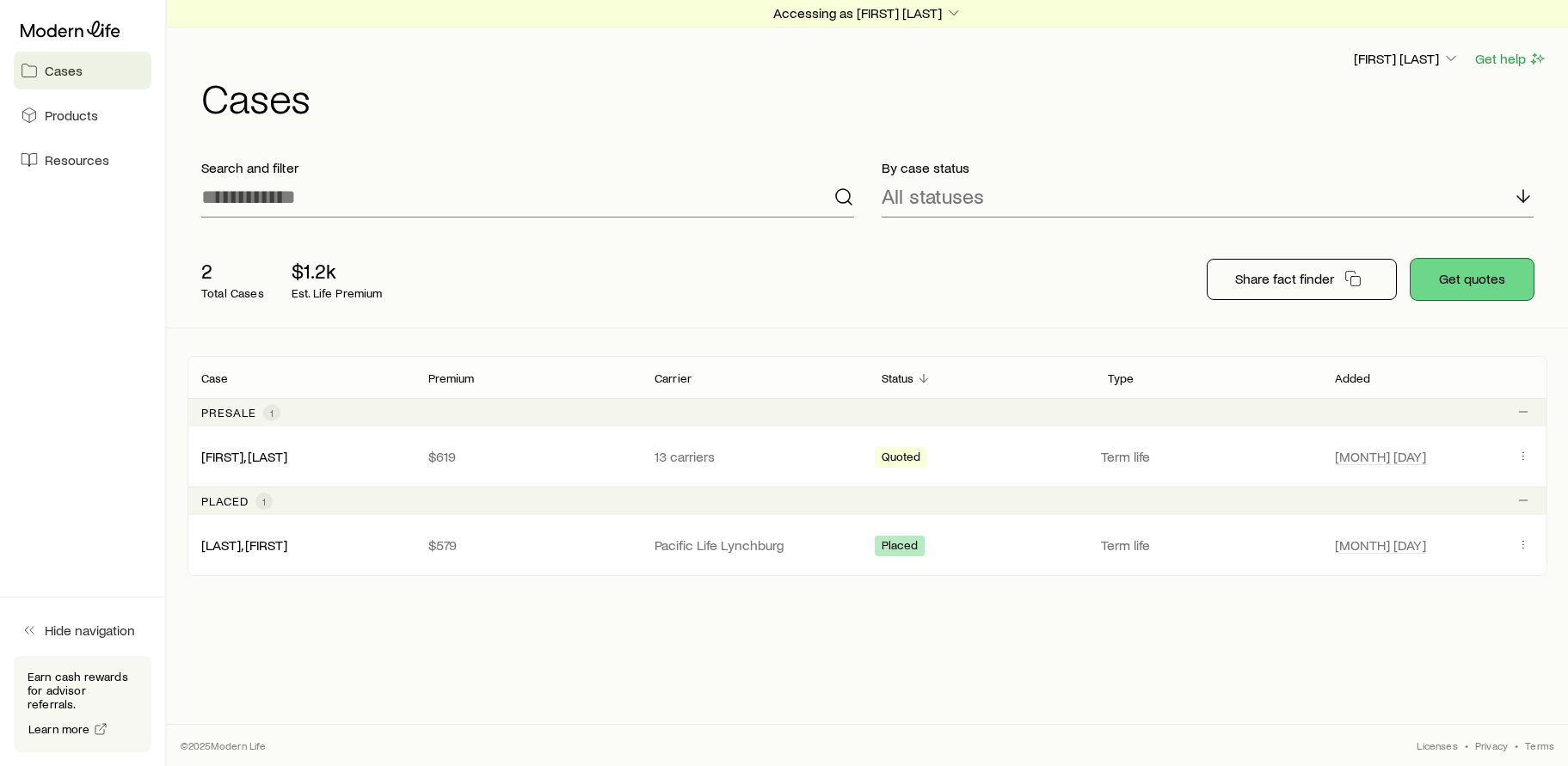 click on "Get quotes" at bounding box center [1472, 279] 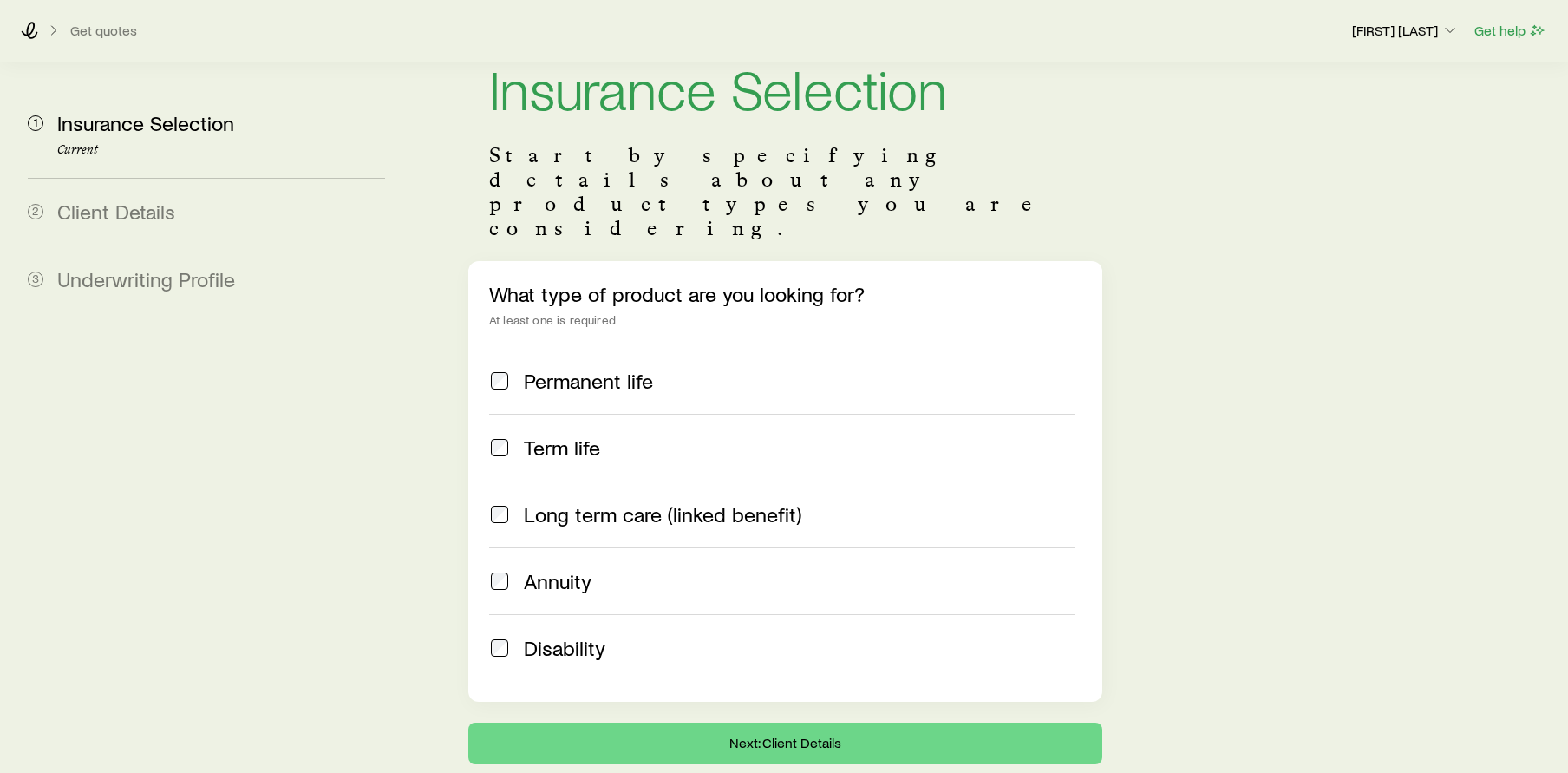 scroll, scrollTop: 87, scrollLeft: 0, axis: vertical 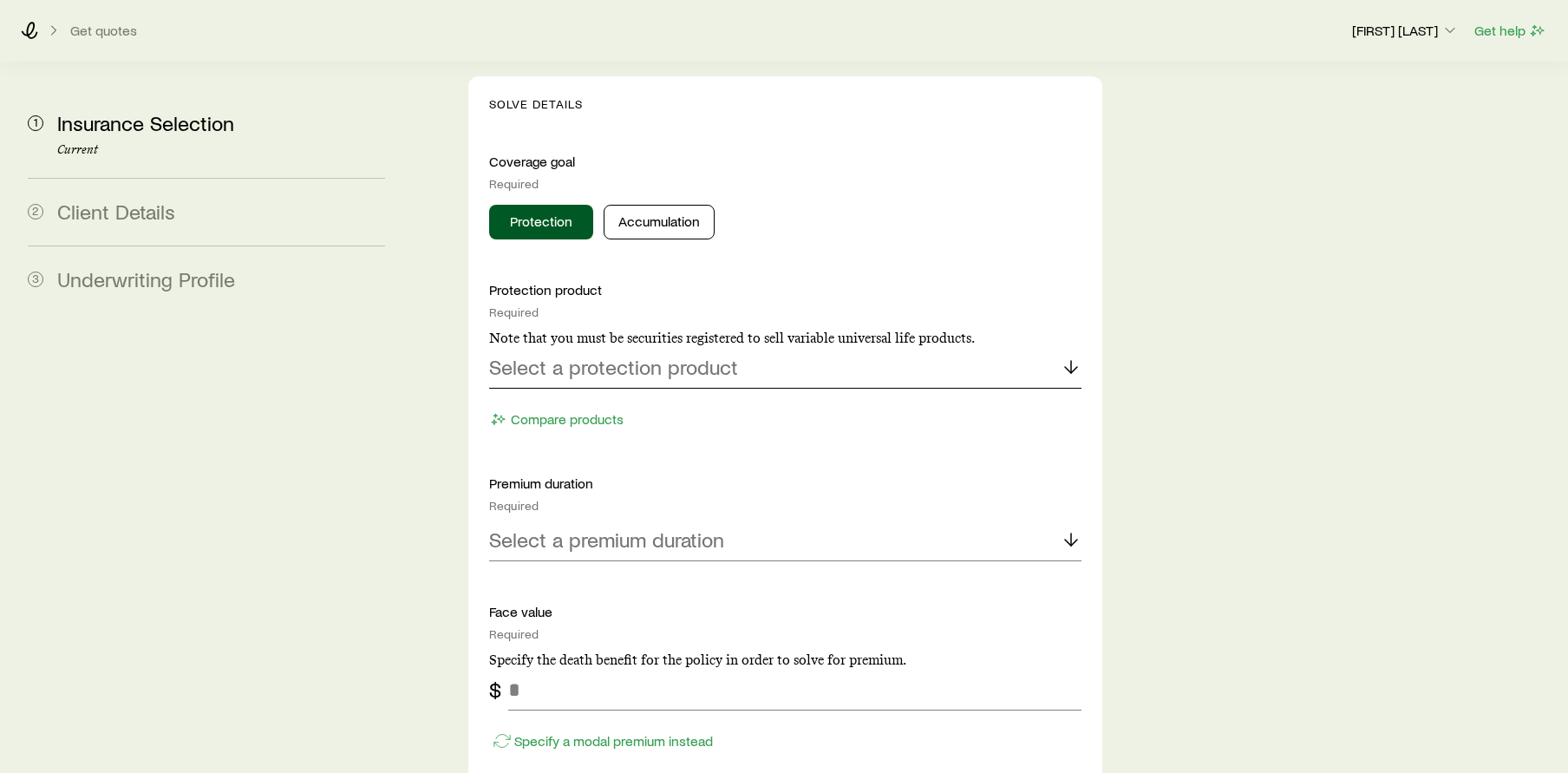 click 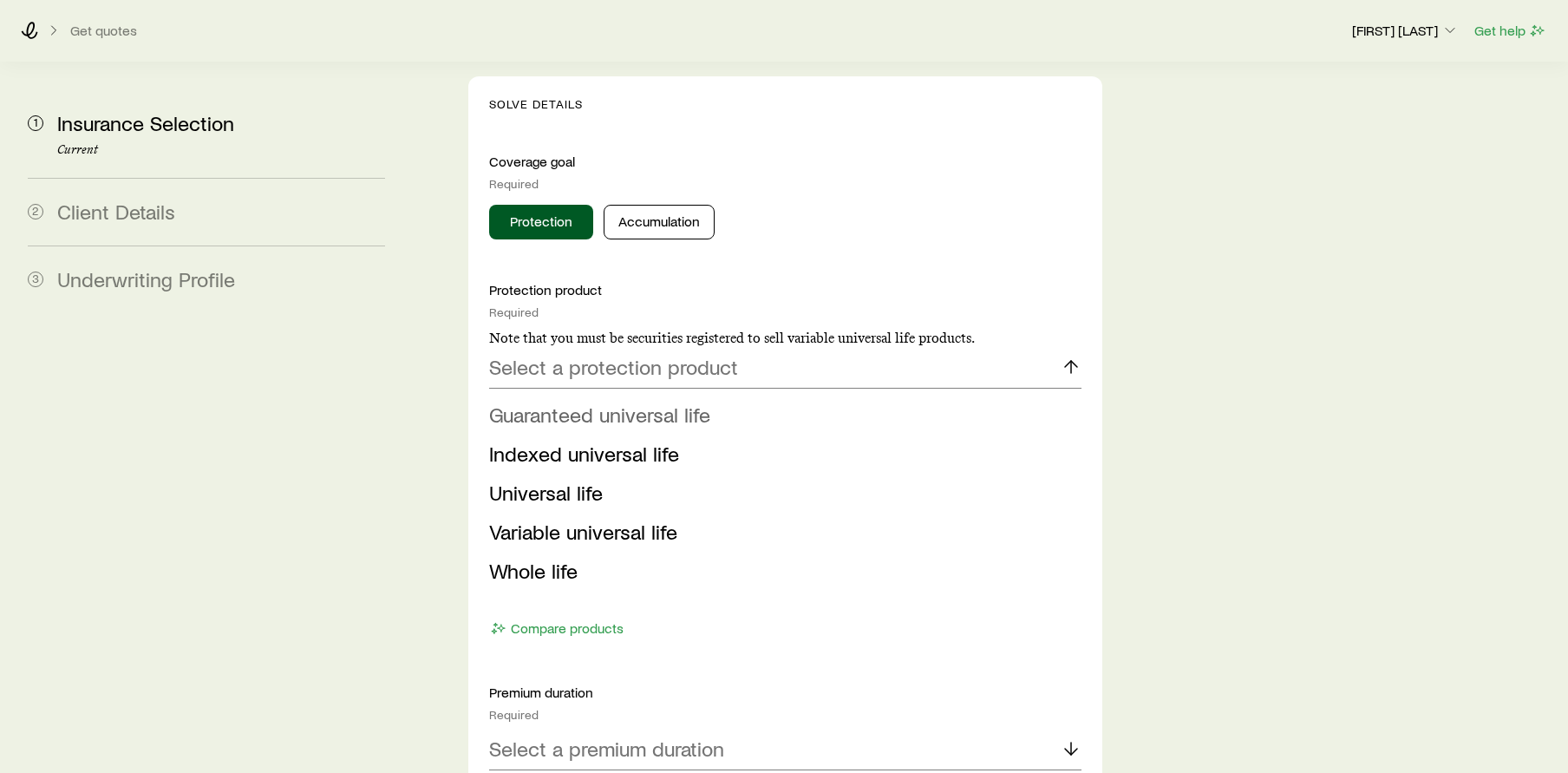 click on "Guaranteed universal life" at bounding box center [599, 414] 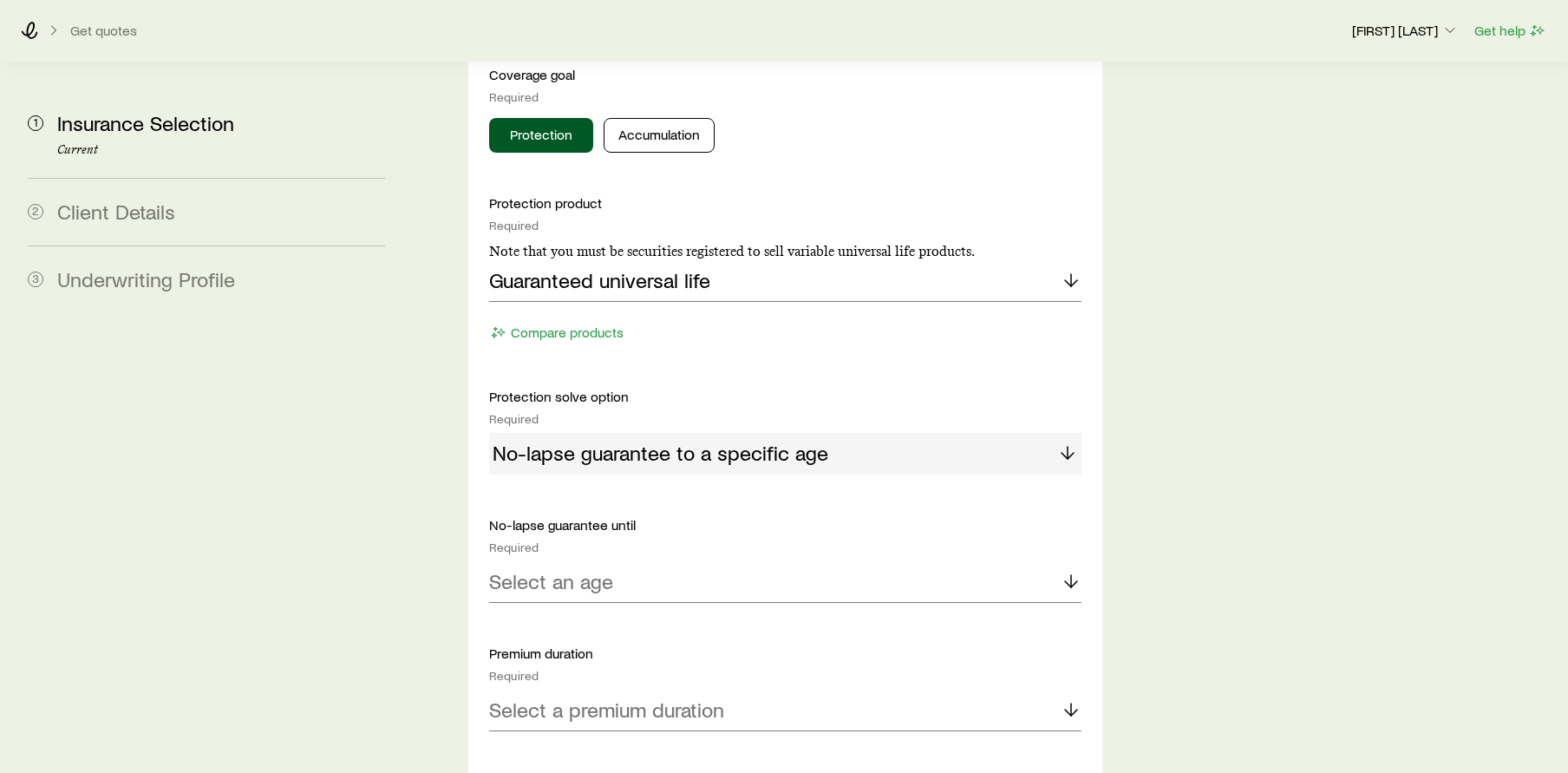 scroll, scrollTop: 954, scrollLeft: 0, axis: vertical 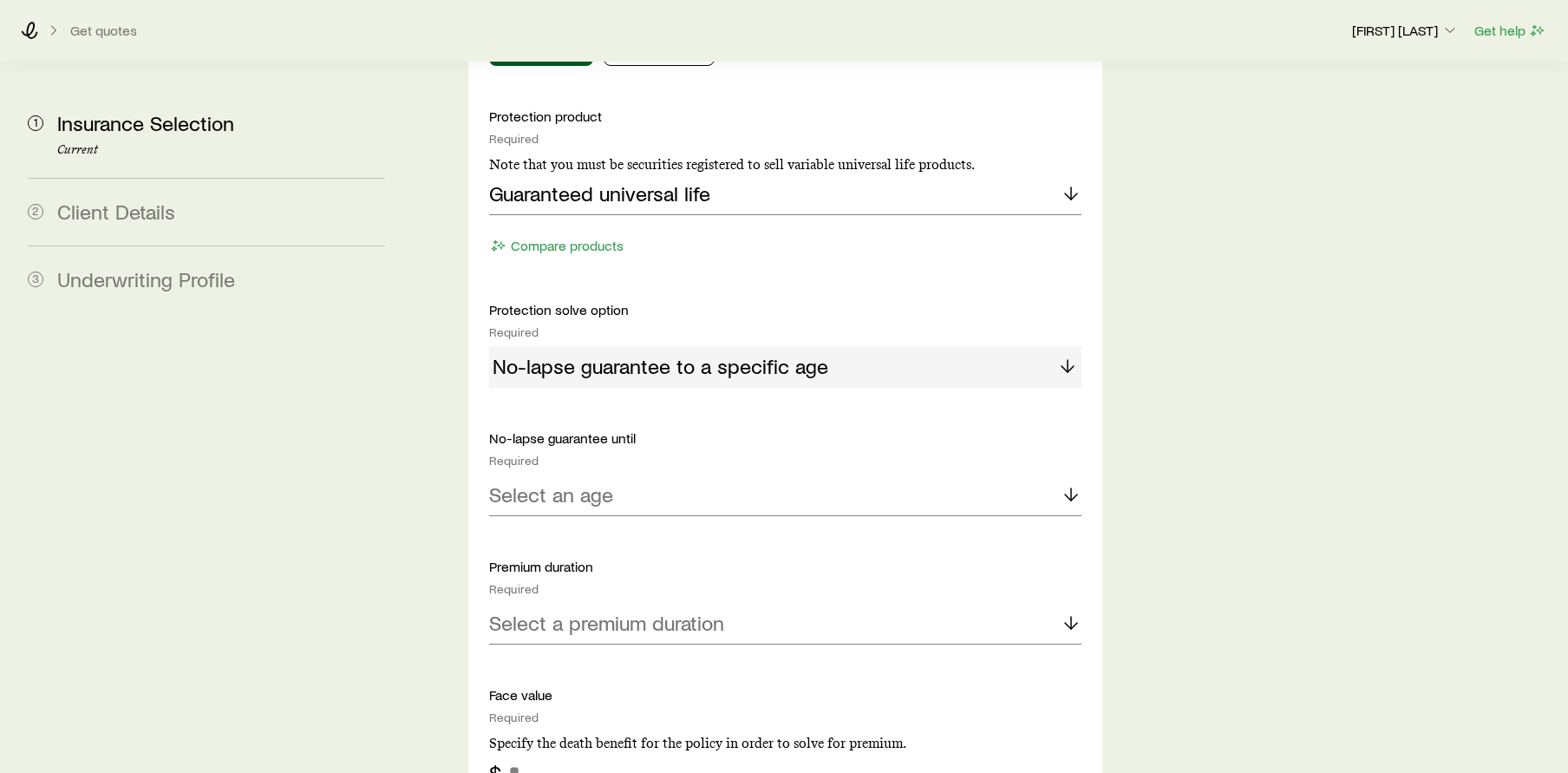 click on "No-lapse guarantee to a specific age" at bounding box center (785, 367) 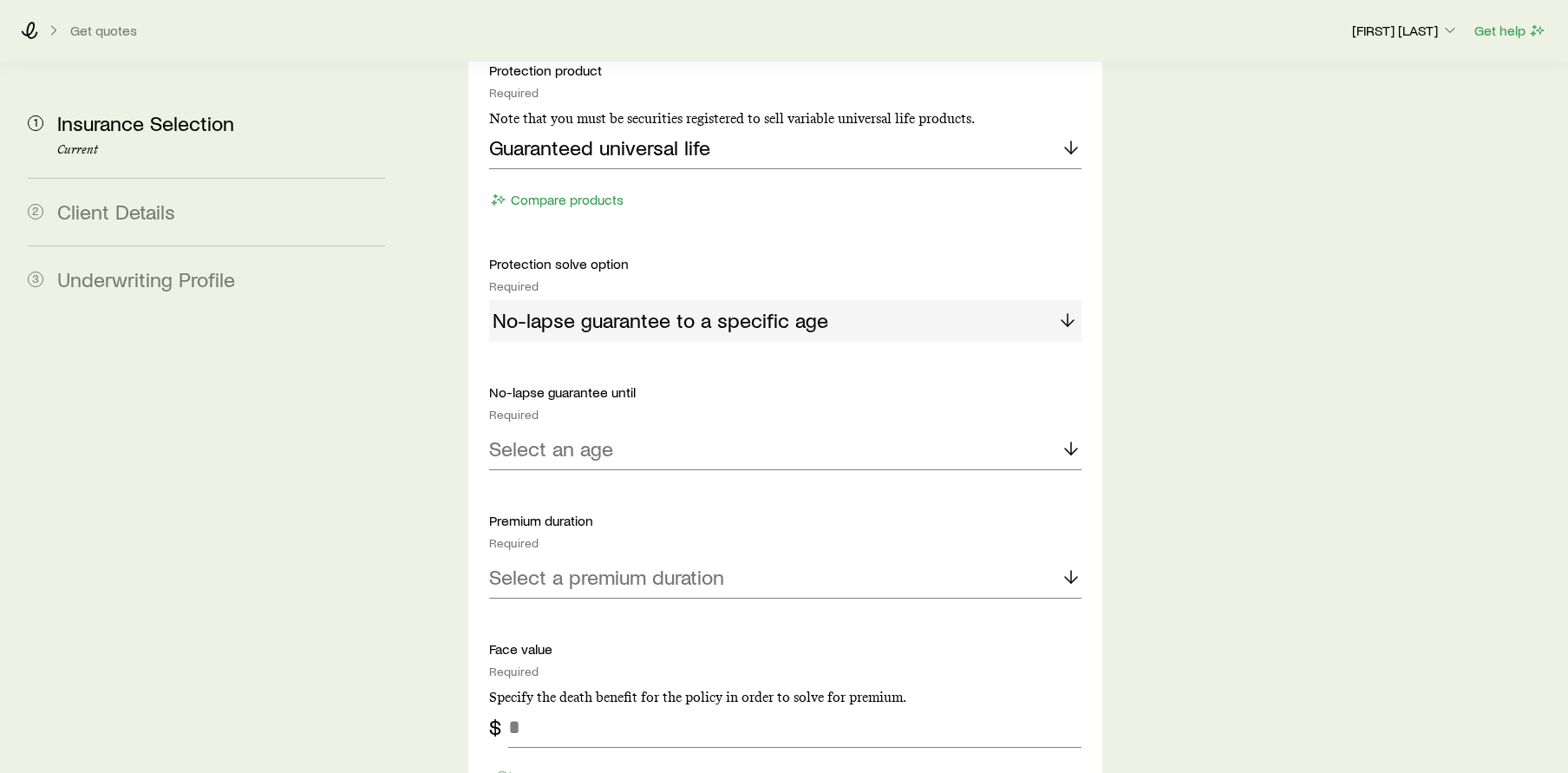 scroll, scrollTop: 1041, scrollLeft: 0, axis: vertical 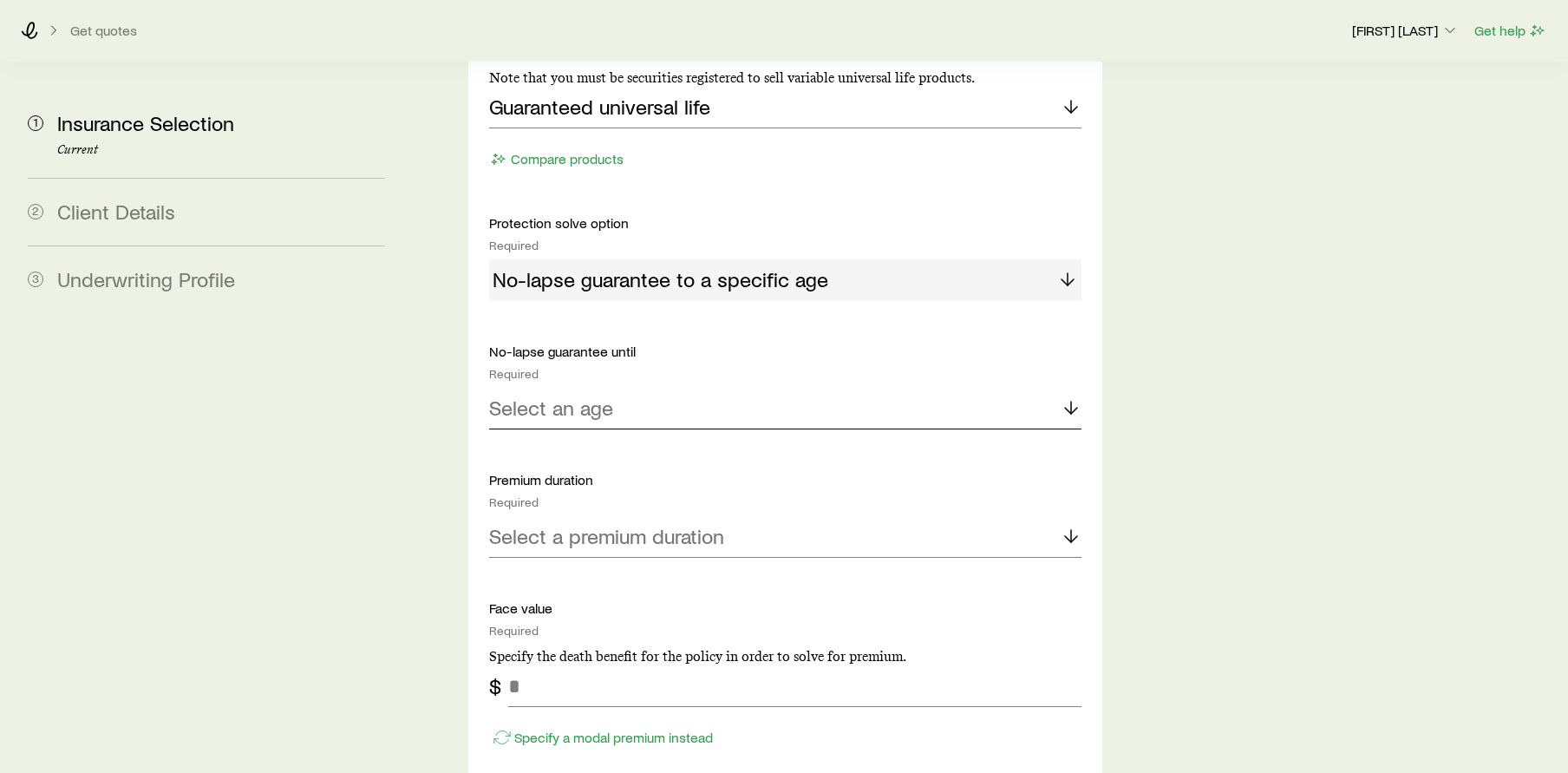 click on "Select an age" at bounding box center (785, 409) 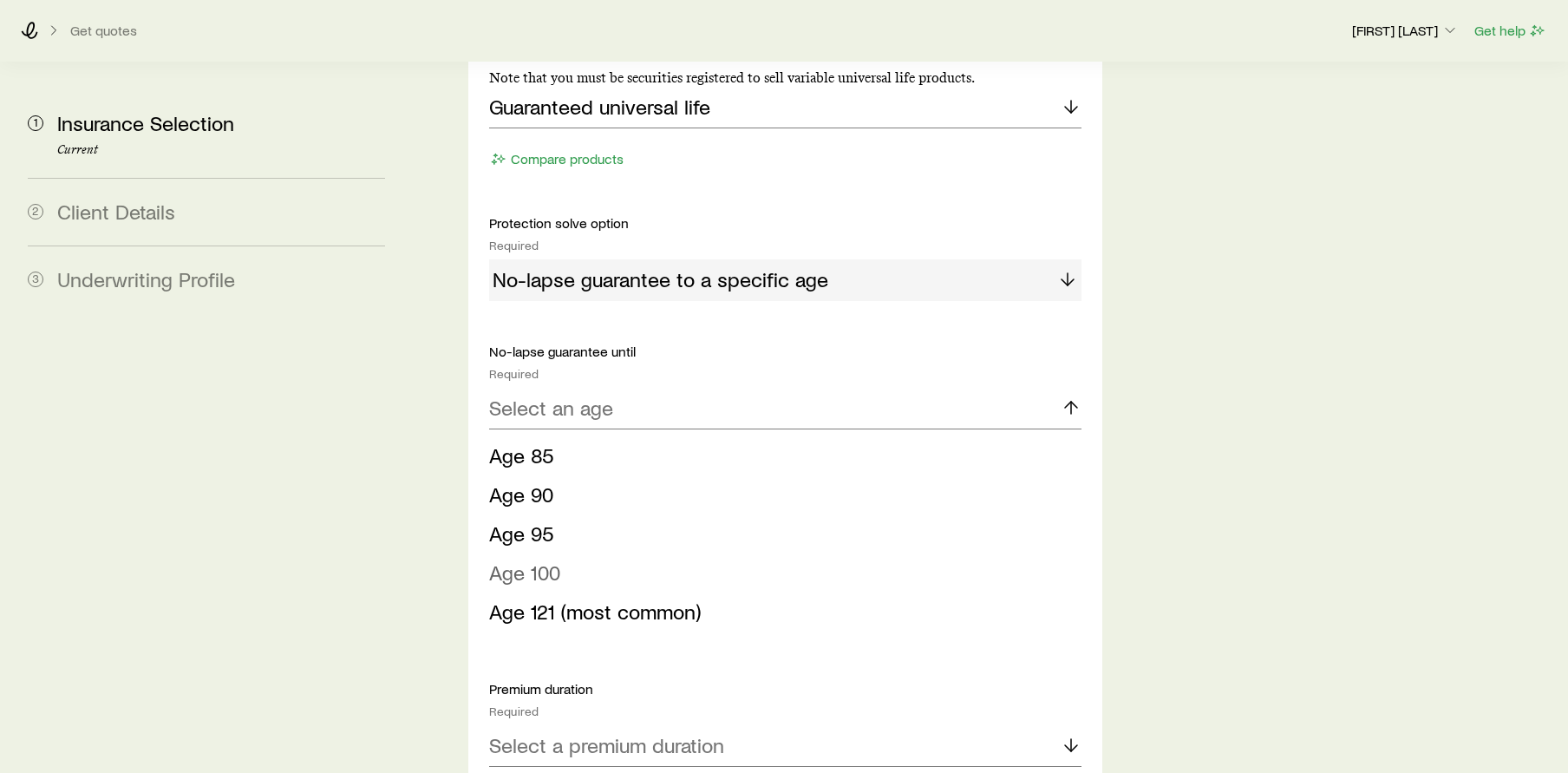 click on "Age 100" at bounding box center (780, 573) 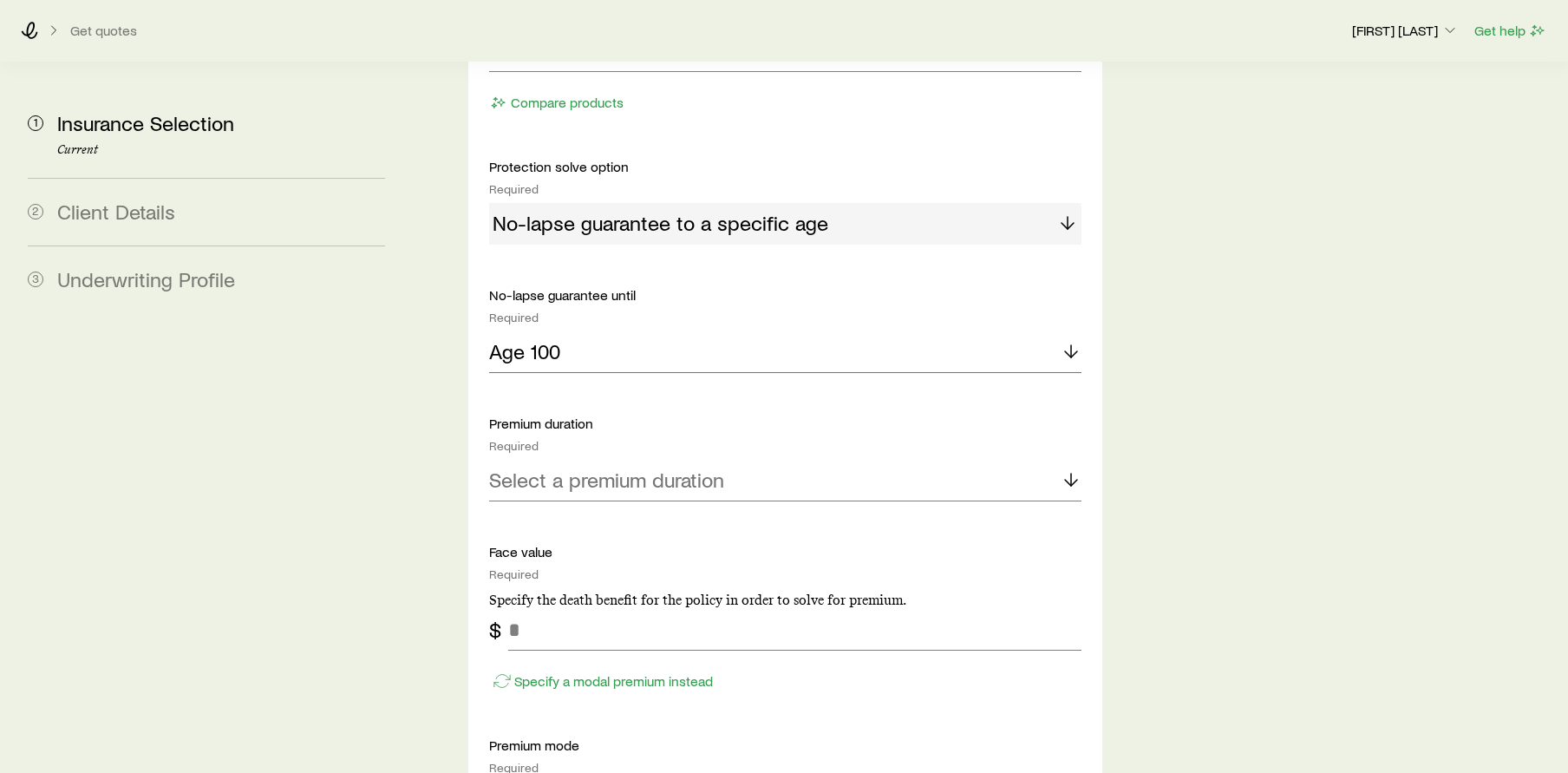 scroll, scrollTop: 1128, scrollLeft: 0, axis: vertical 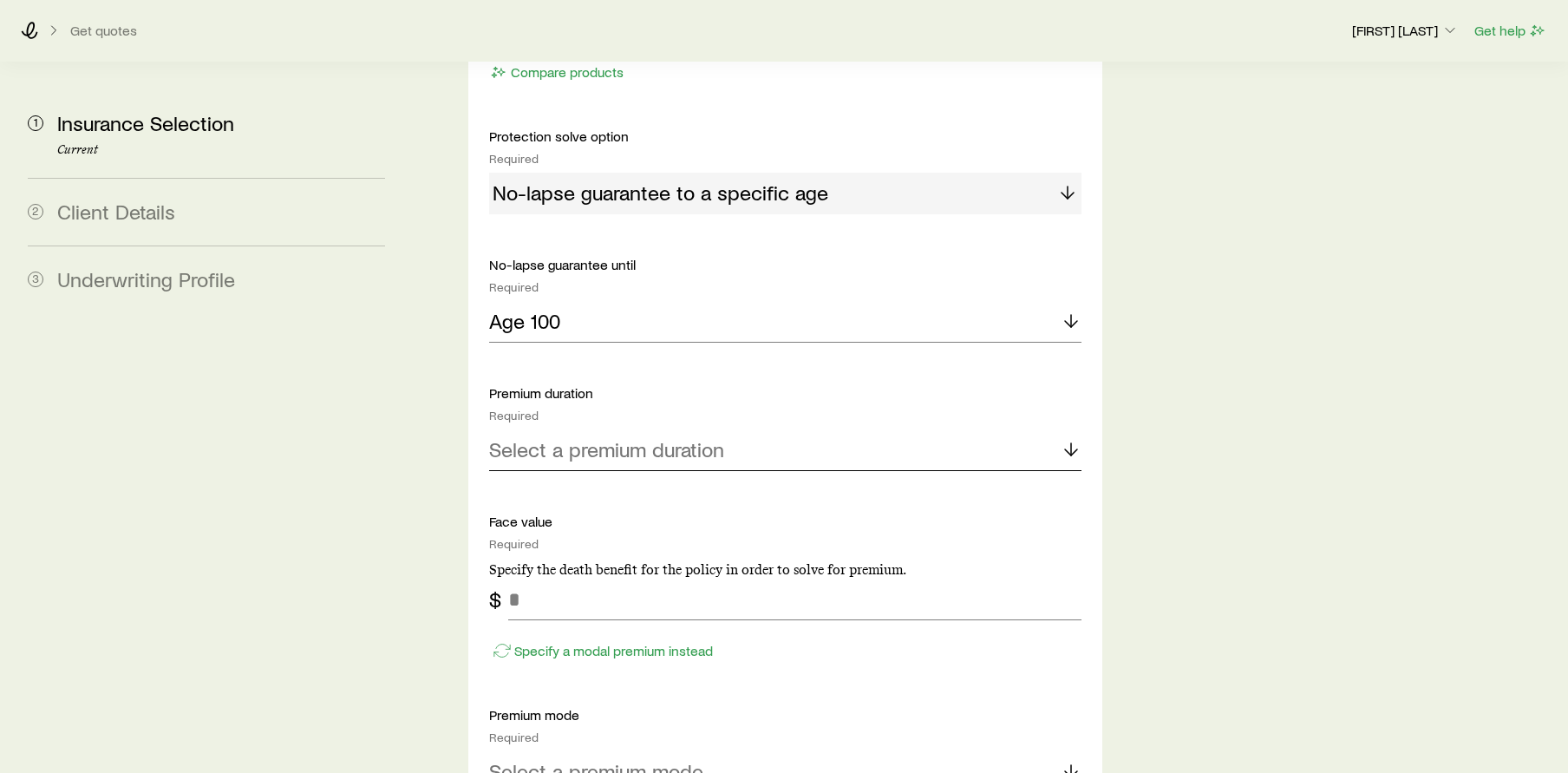 click 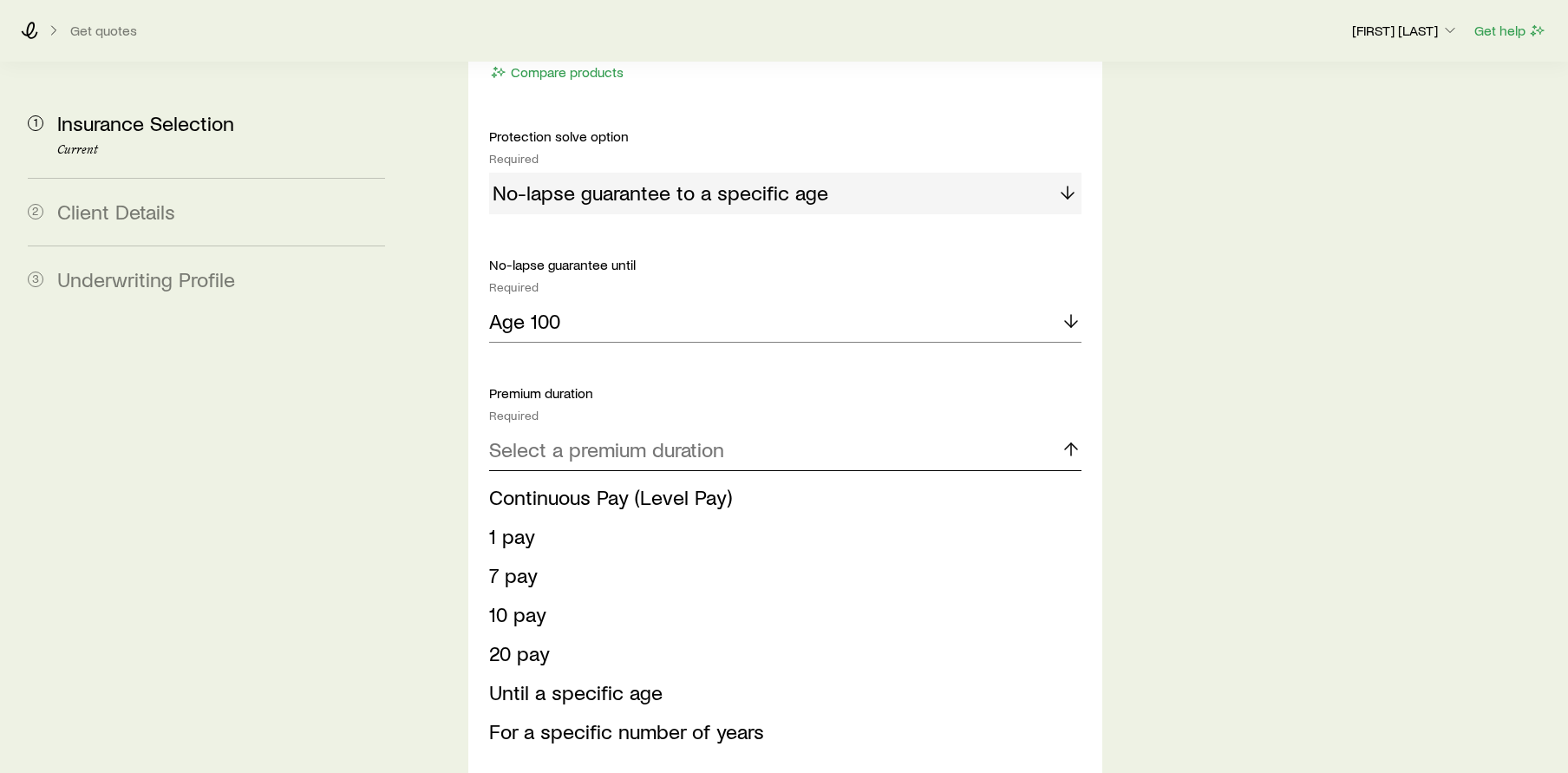 scroll, scrollTop: 1215, scrollLeft: 0, axis: vertical 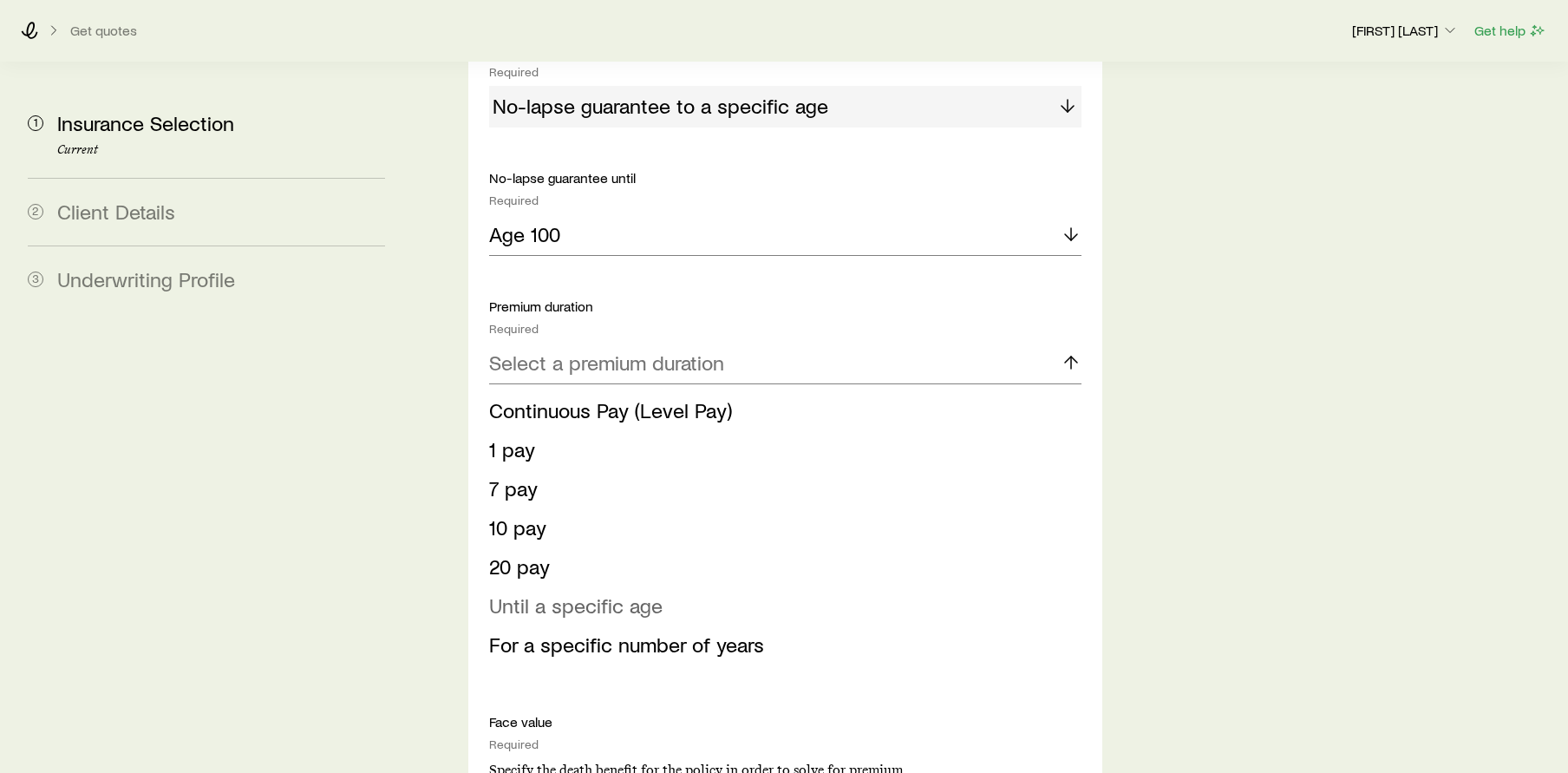 click on "Until a specific age" at bounding box center (576, 605) 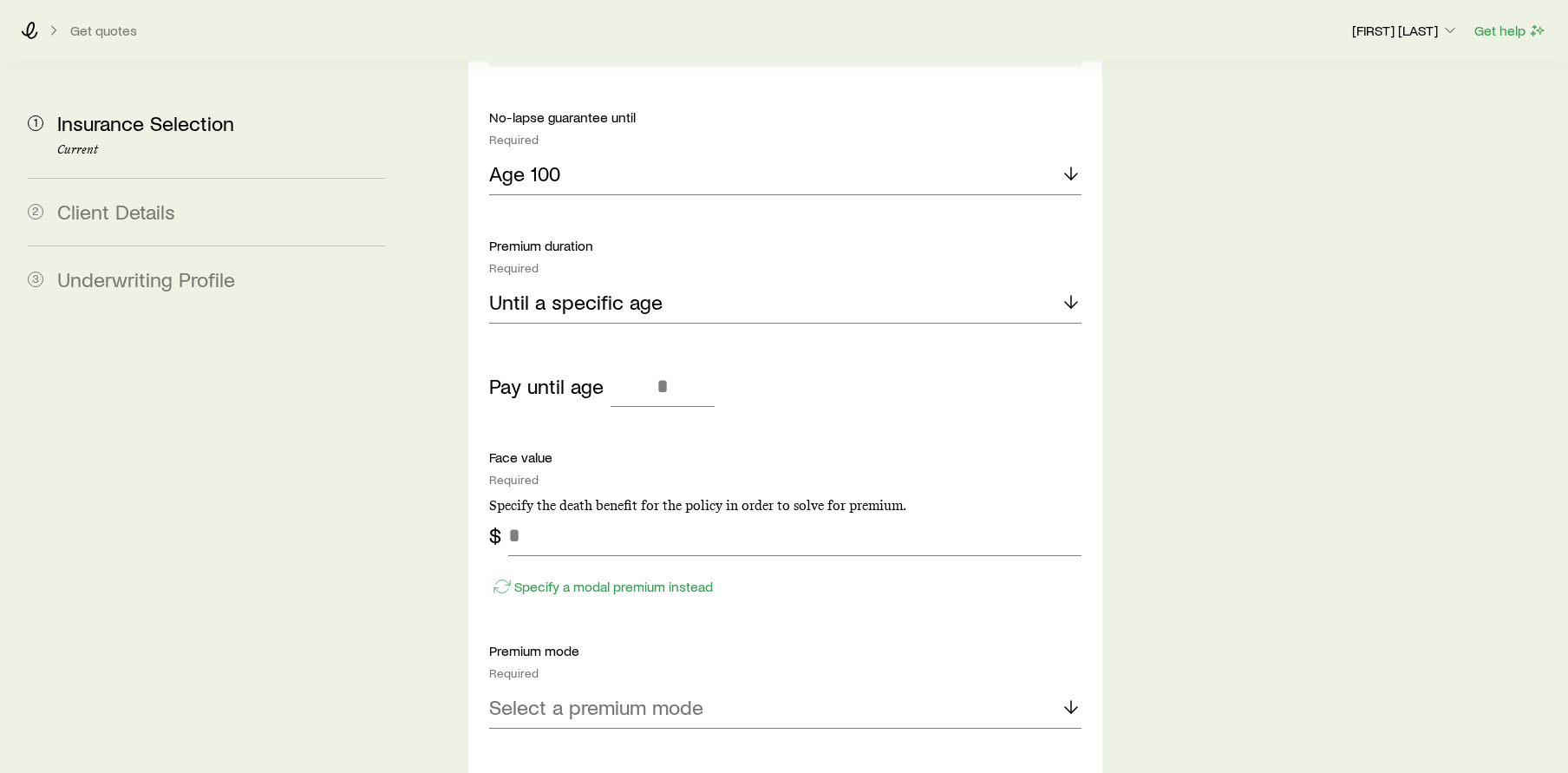 scroll, scrollTop: 1301, scrollLeft: 0, axis: vertical 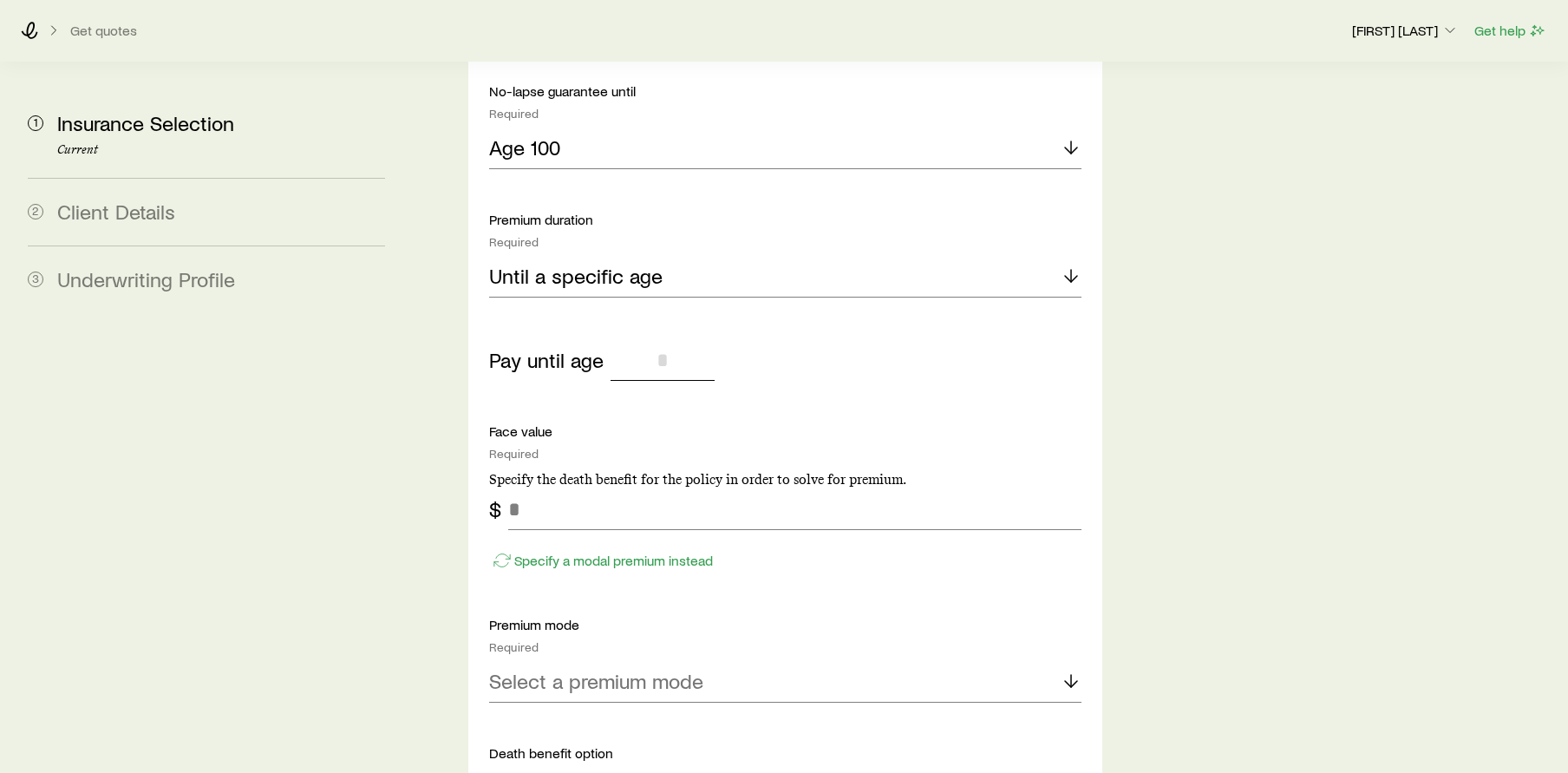 click at bounding box center [663, 360] 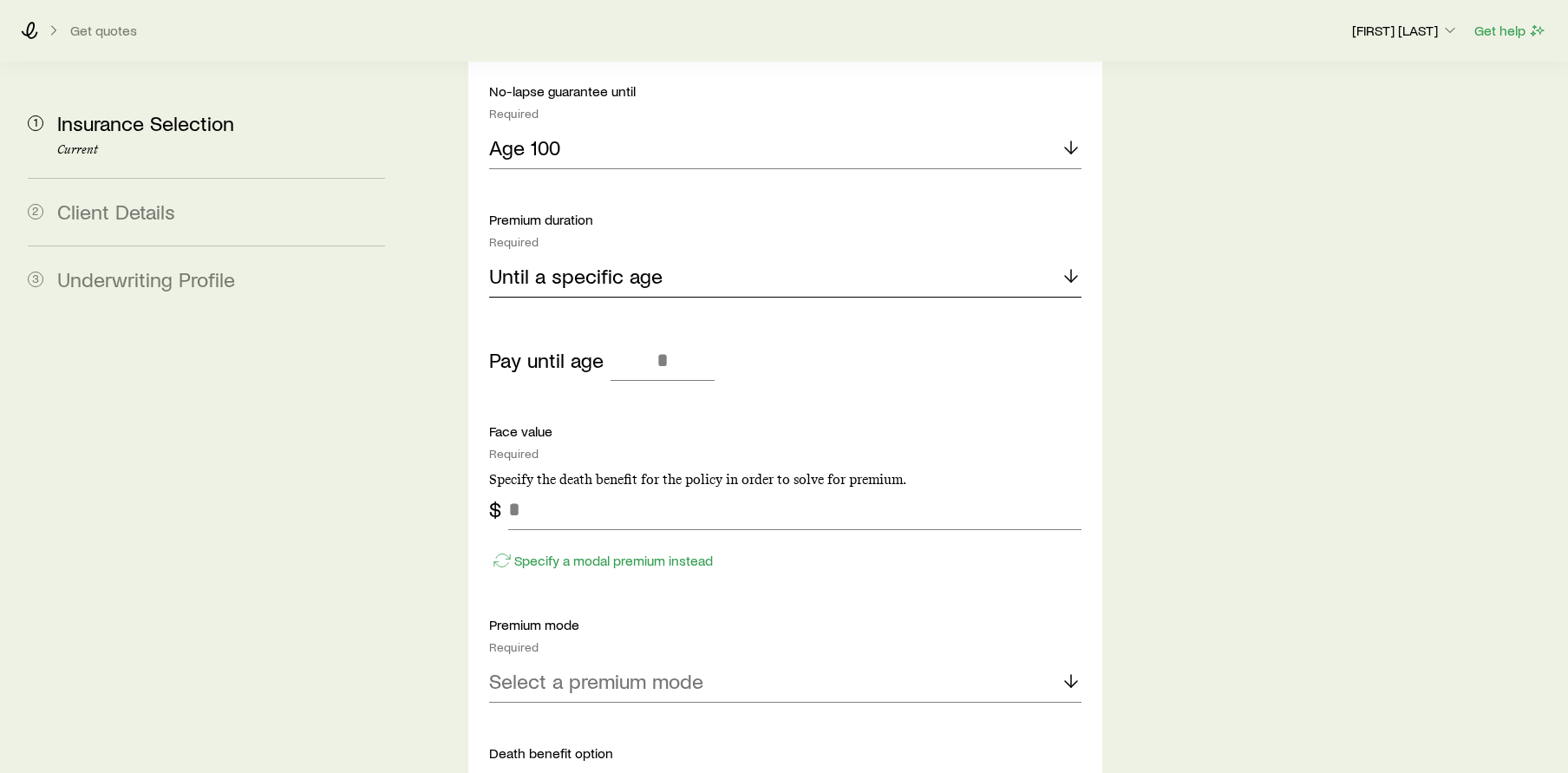 click 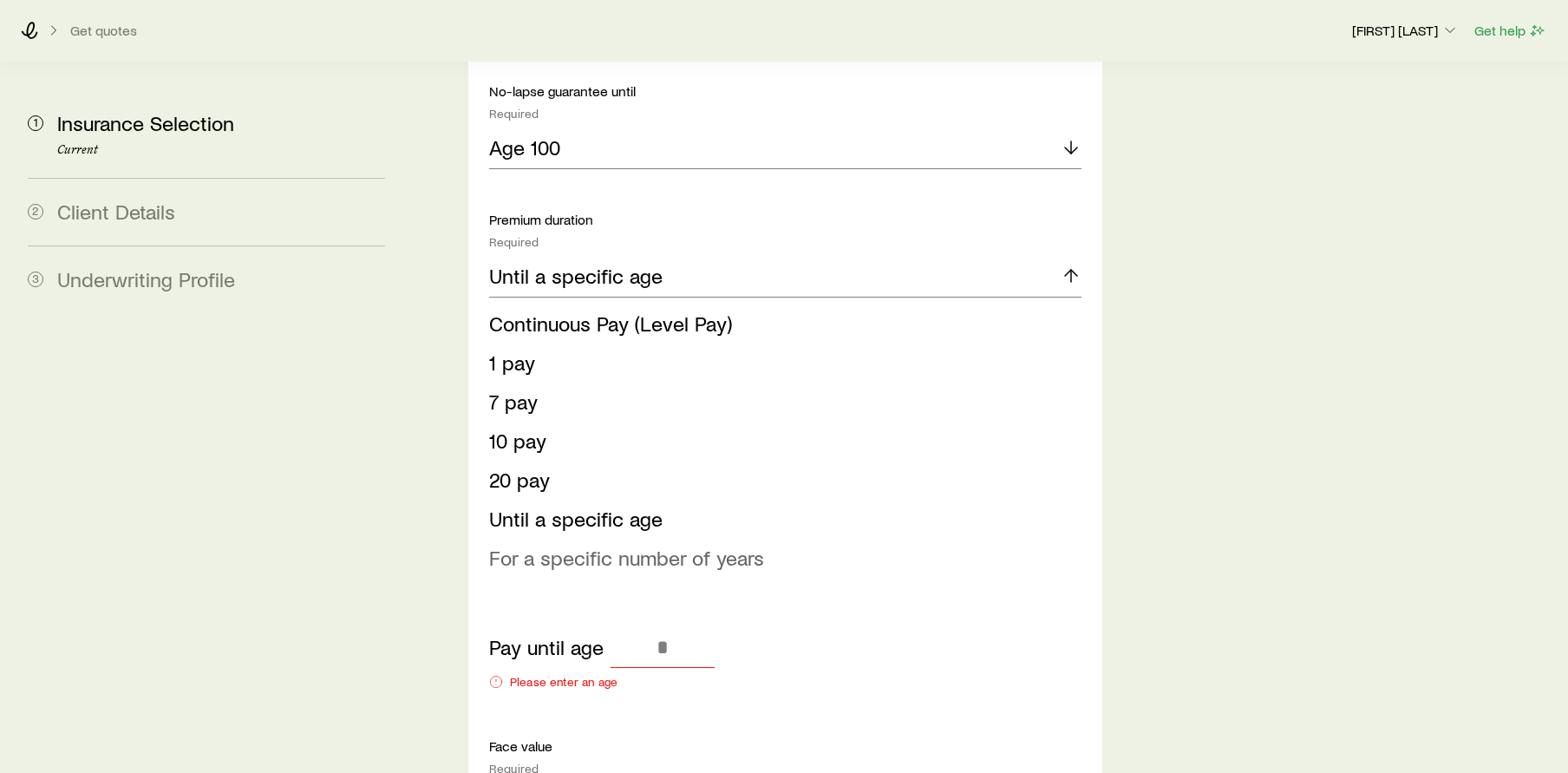 click on "For a specific number of years" at bounding box center [626, 557] 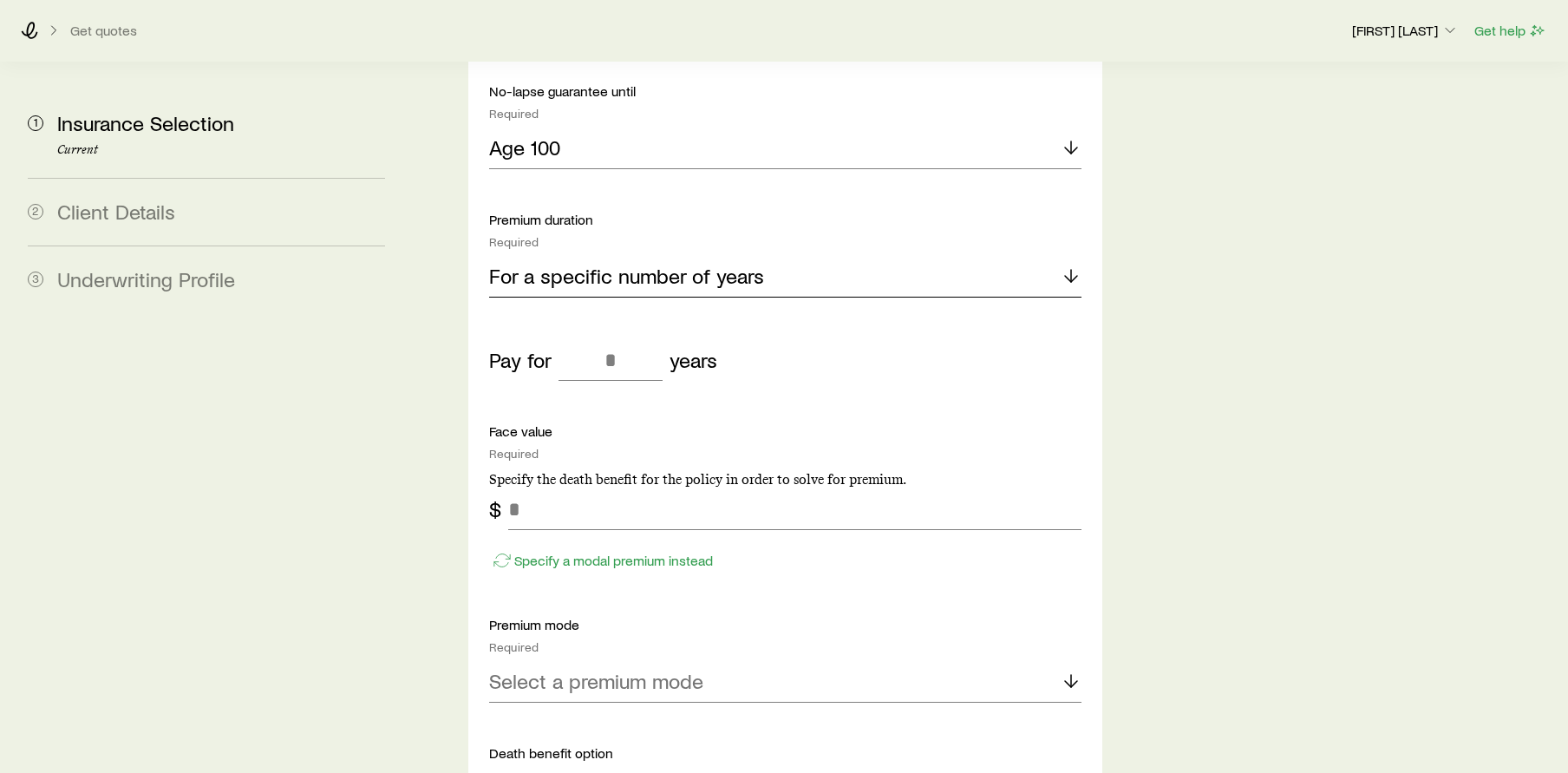 click 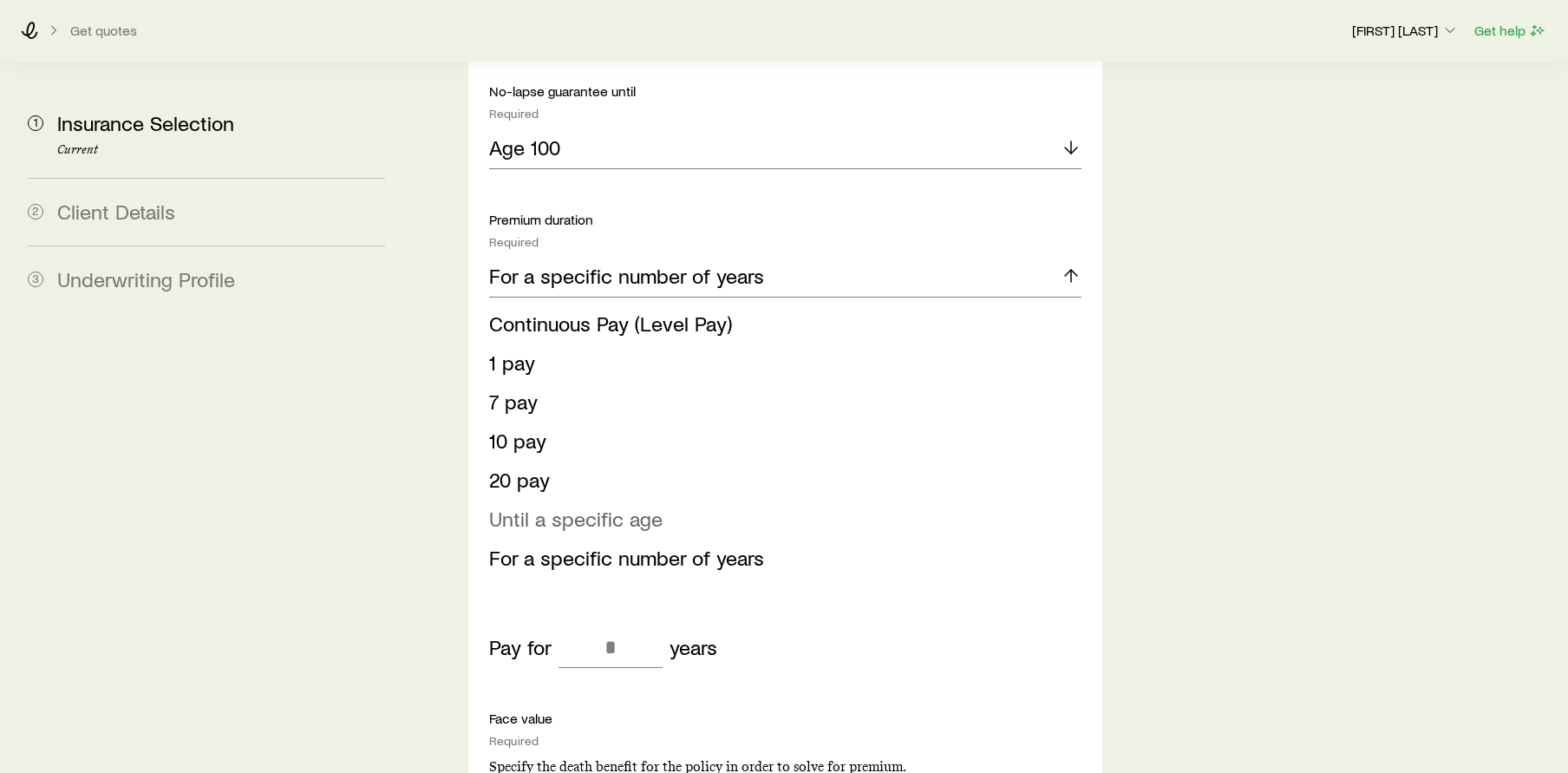 click on "Until a specific age" at bounding box center (576, 518) 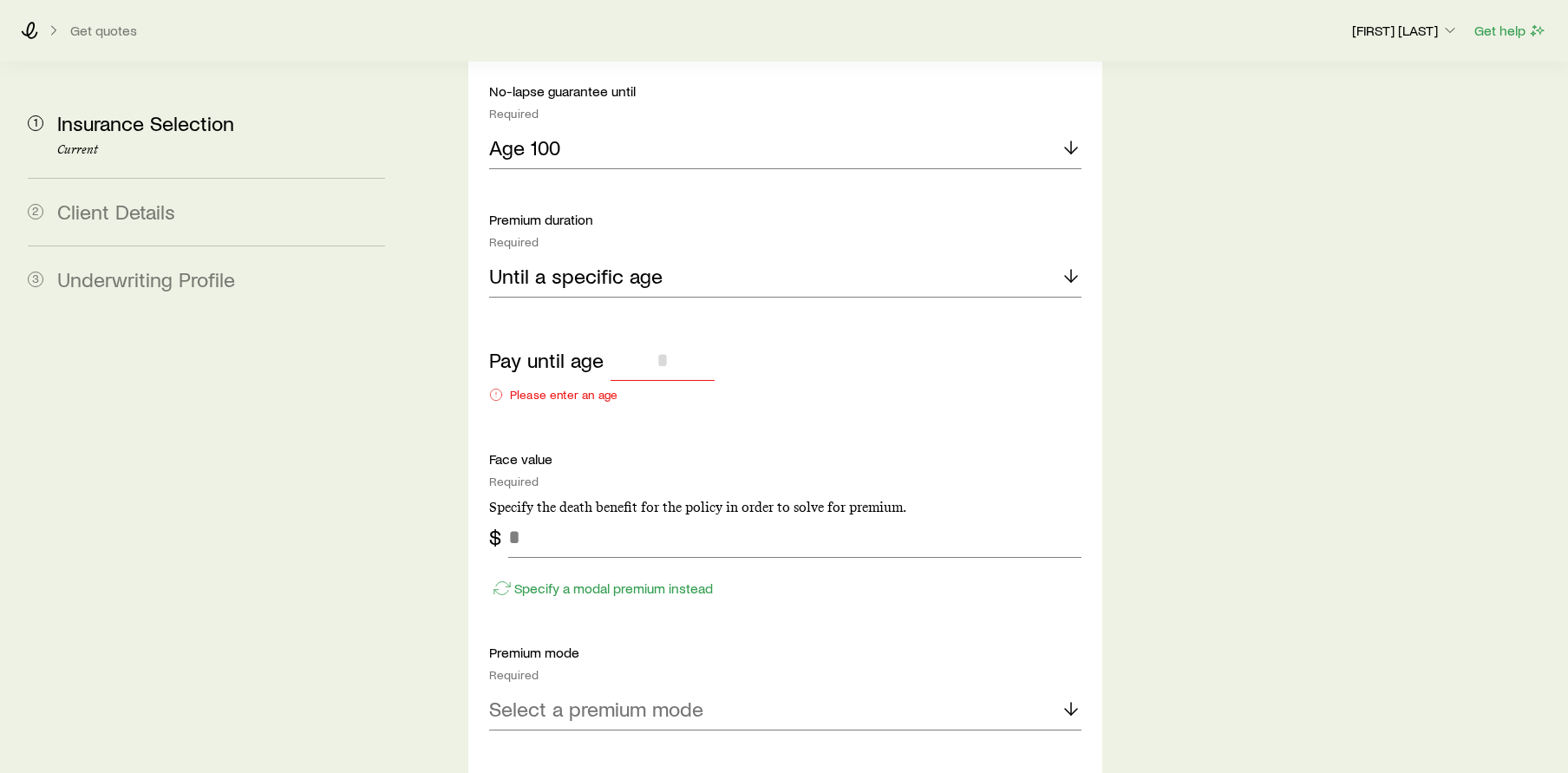 drag, startPoint x: 657, startPoint y: 314, endPoint x: 666, endPoint y: 310, distance: 9.84886 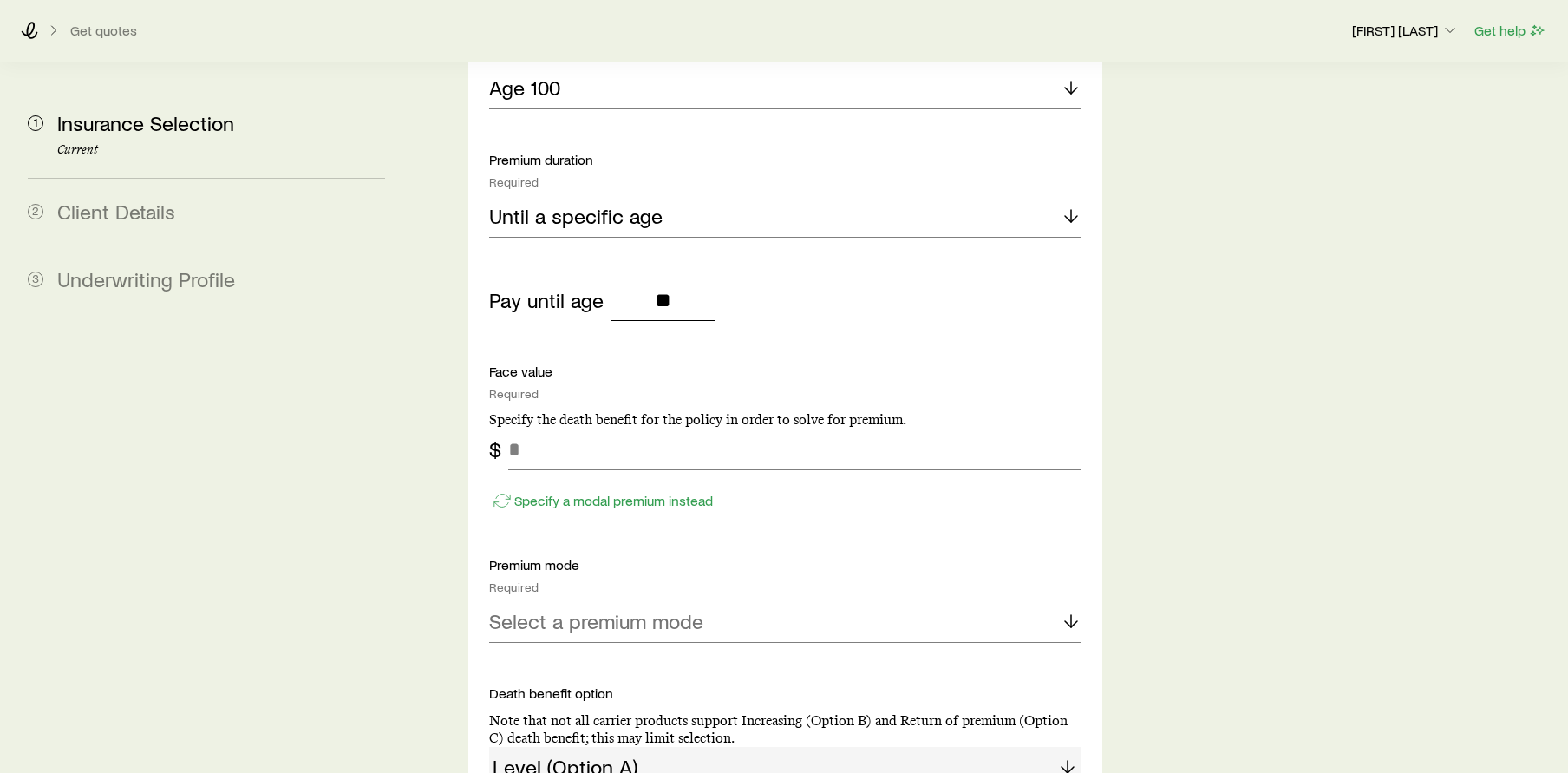 scroll, scrollTop: 1388, scrollLeft: 0, axis: vertical 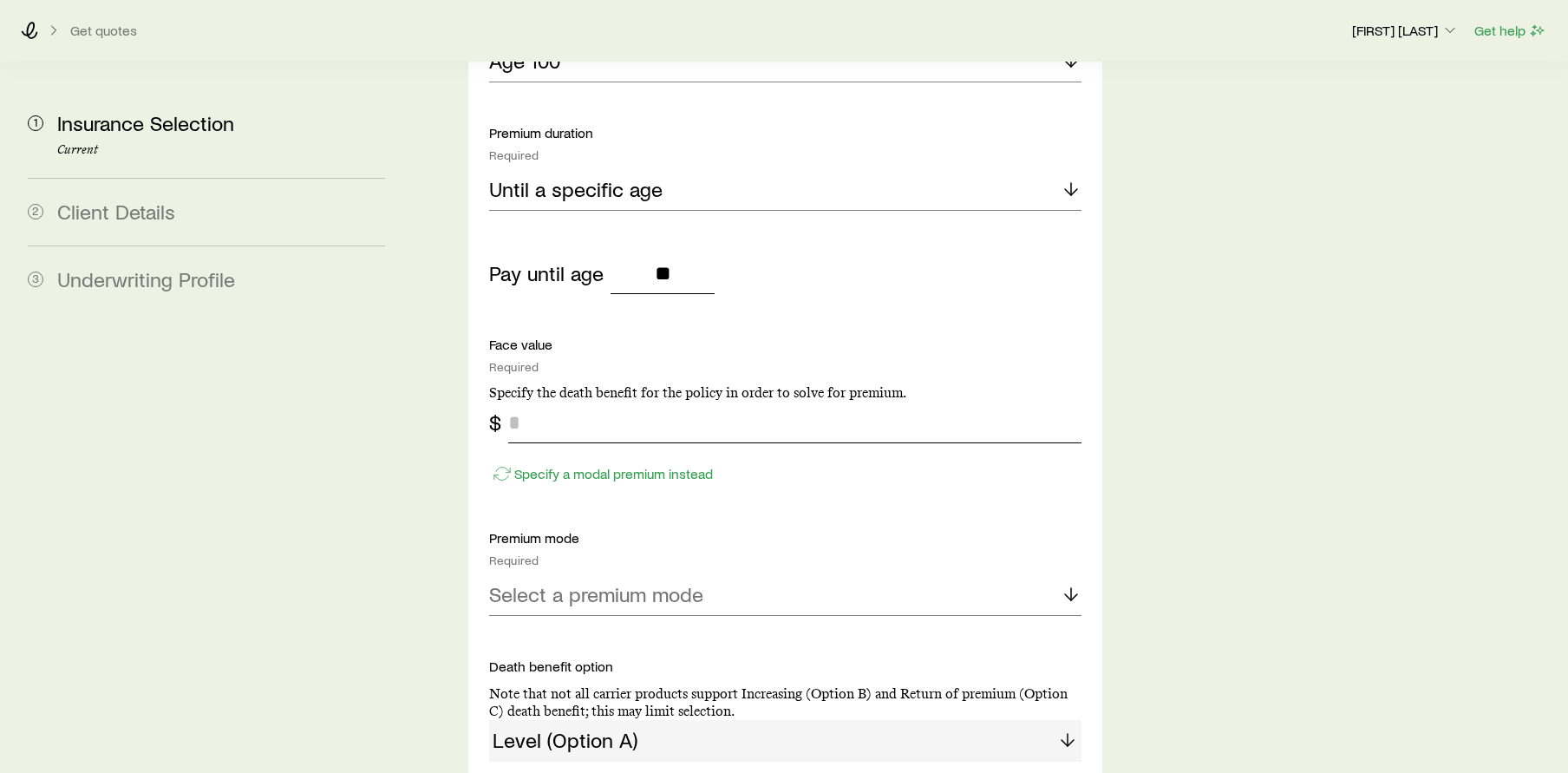 type on "**" 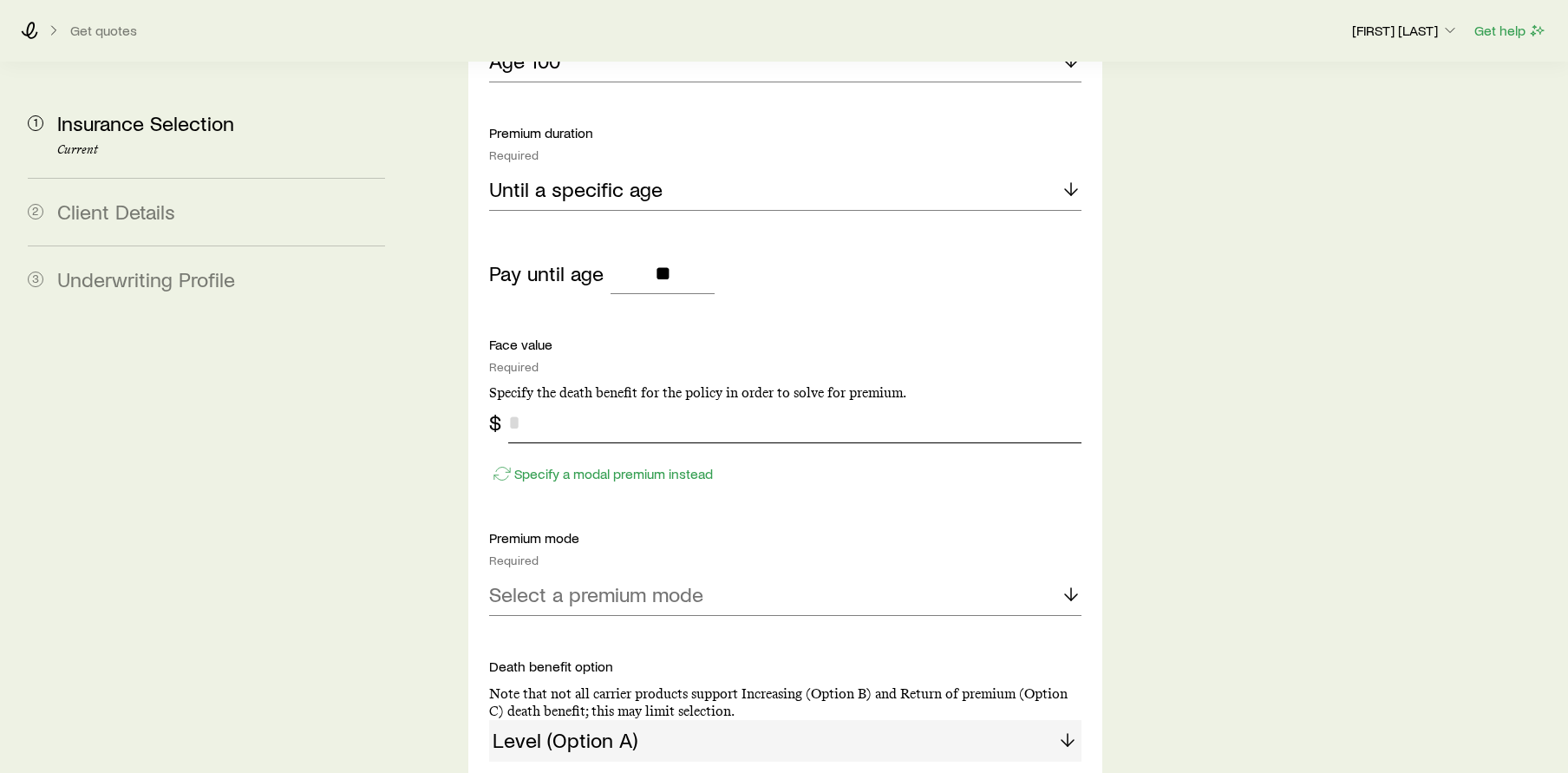 drag, startPoint x: 510, startPoint y: 379, endPoint x: 530, endPoint y: 378, distance: 20.024984 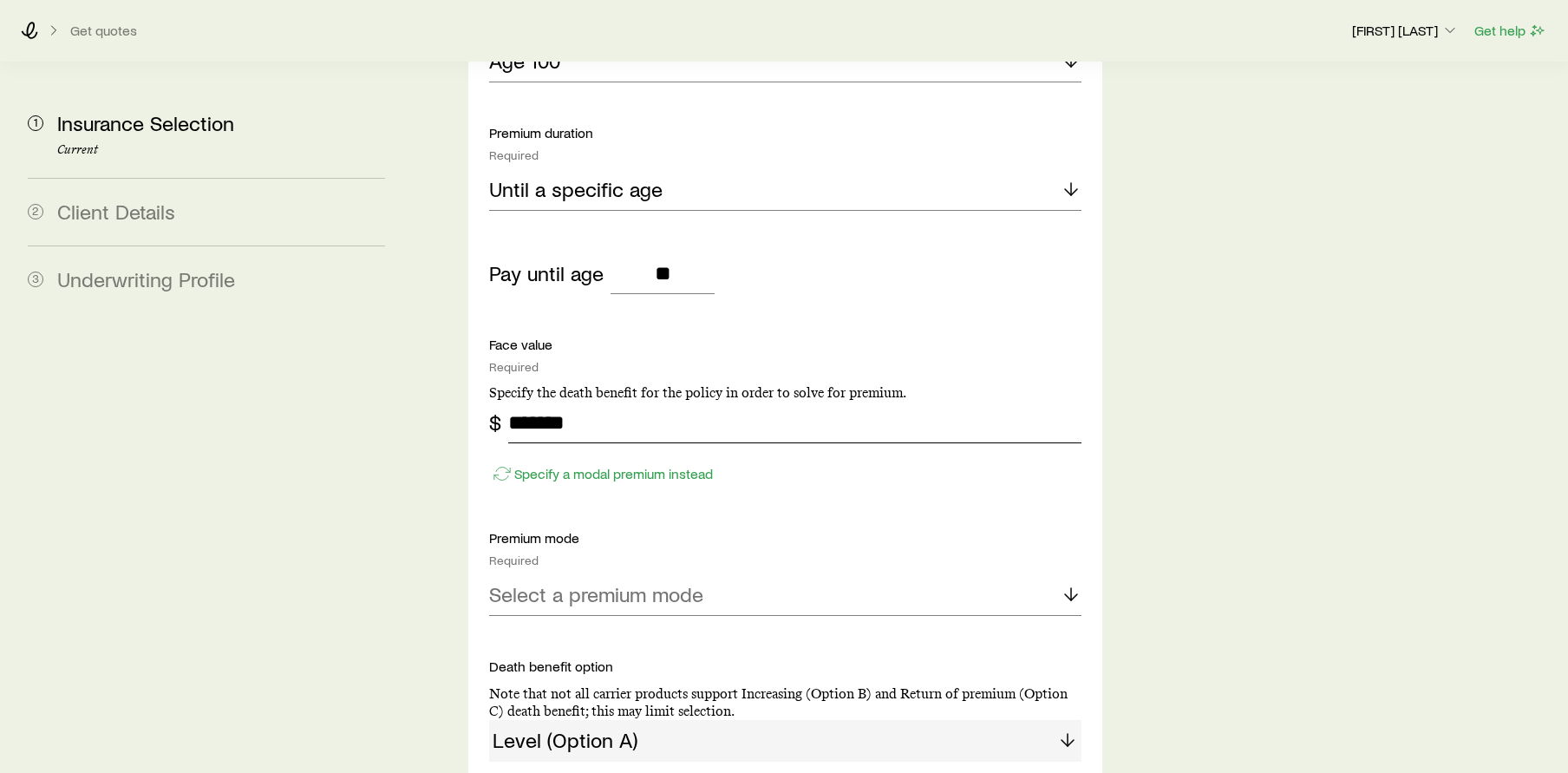 scroll, scrollTop: 1475, scrollLeft: 0, axis: vertical 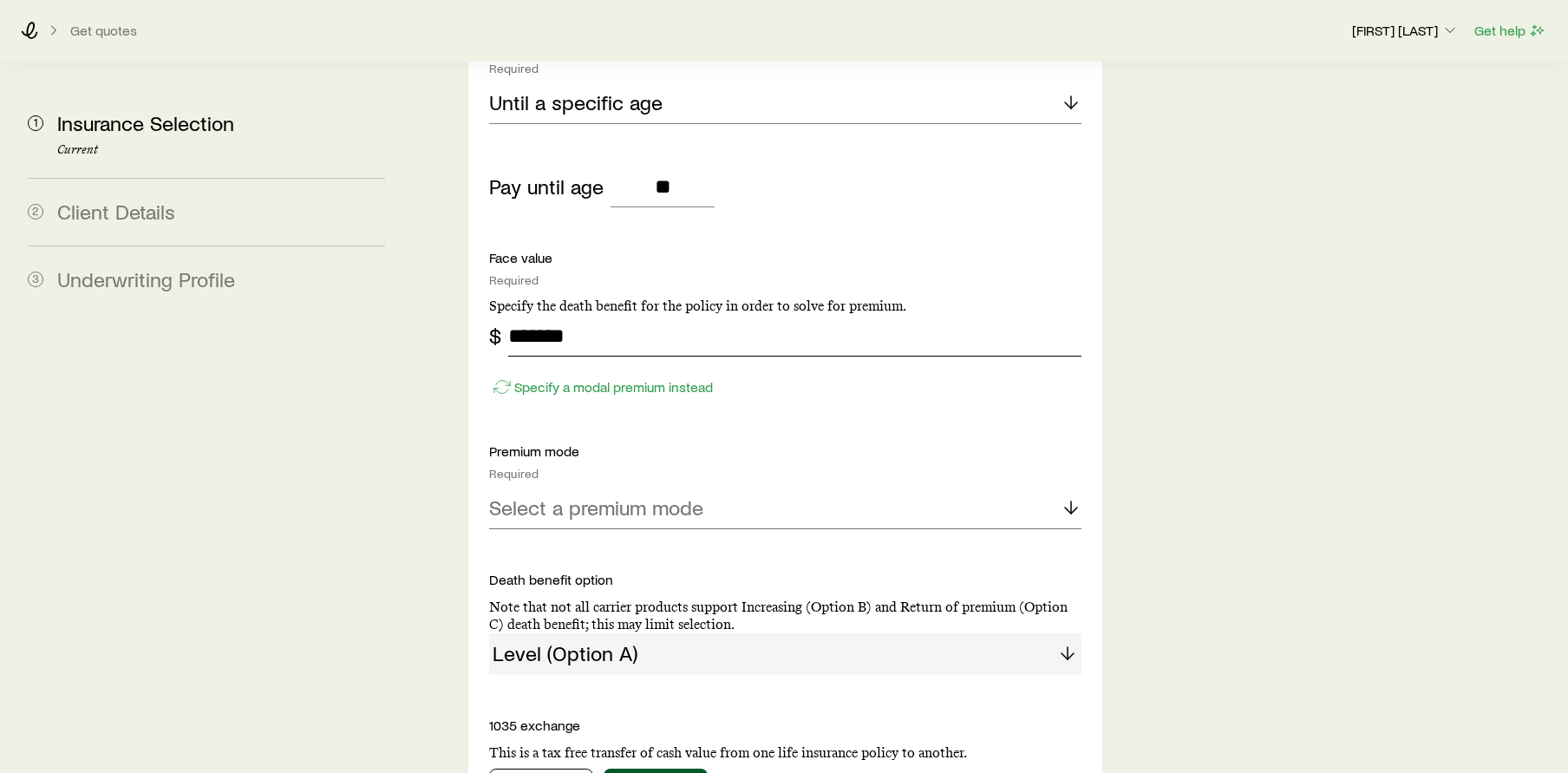 type on "*******" 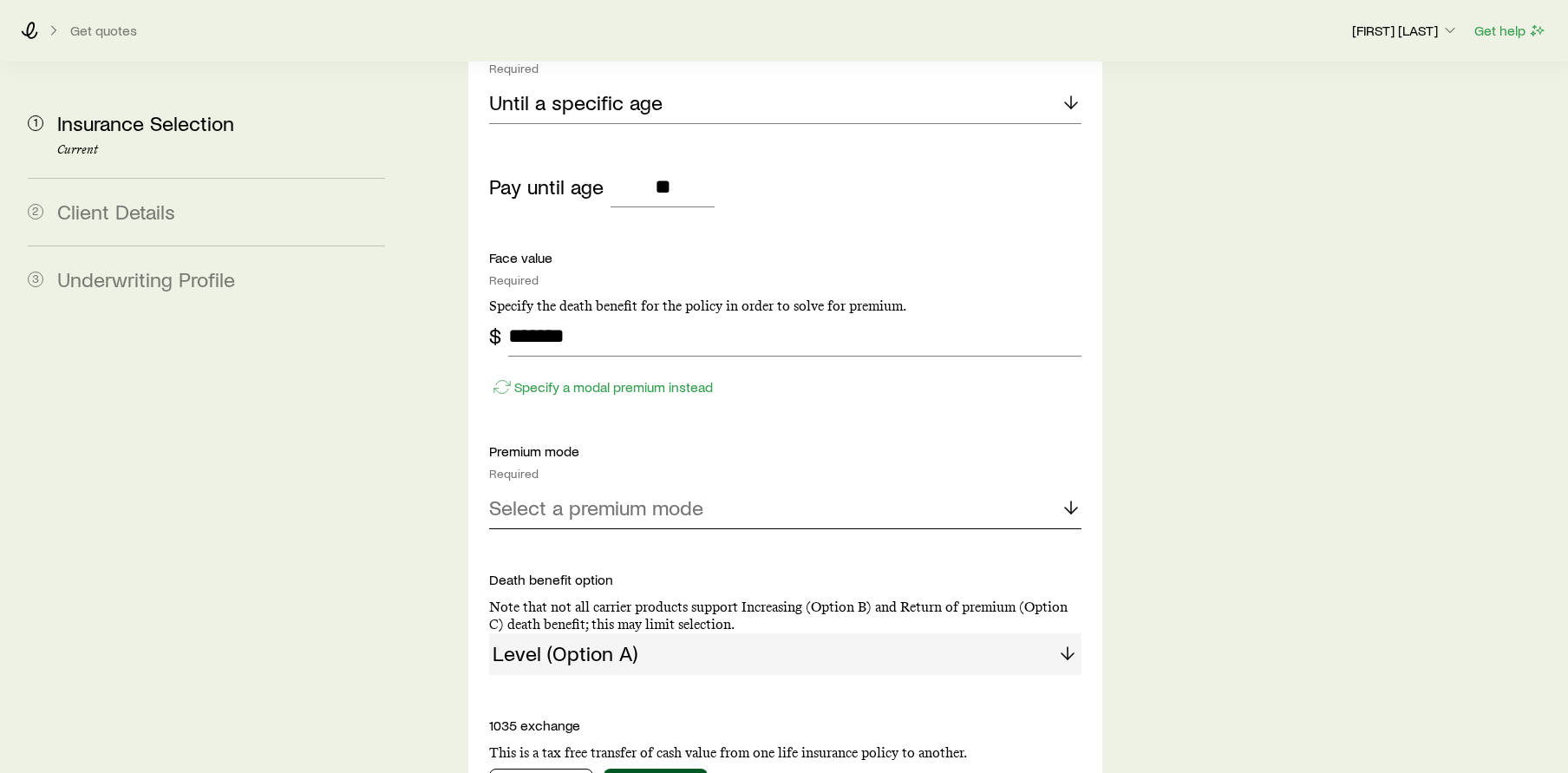 click 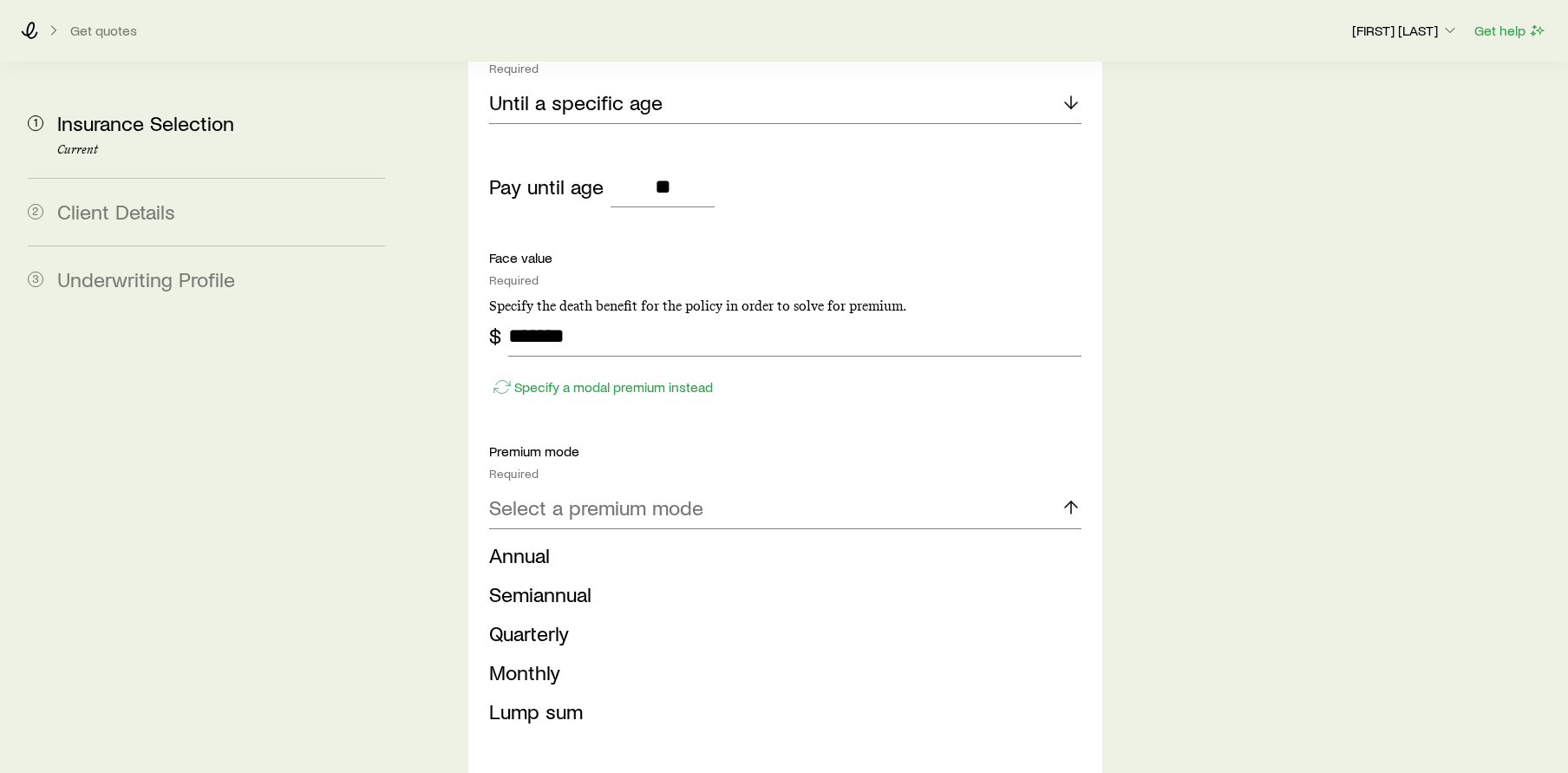 click on "Monthly" at bounding box center [525, 671] 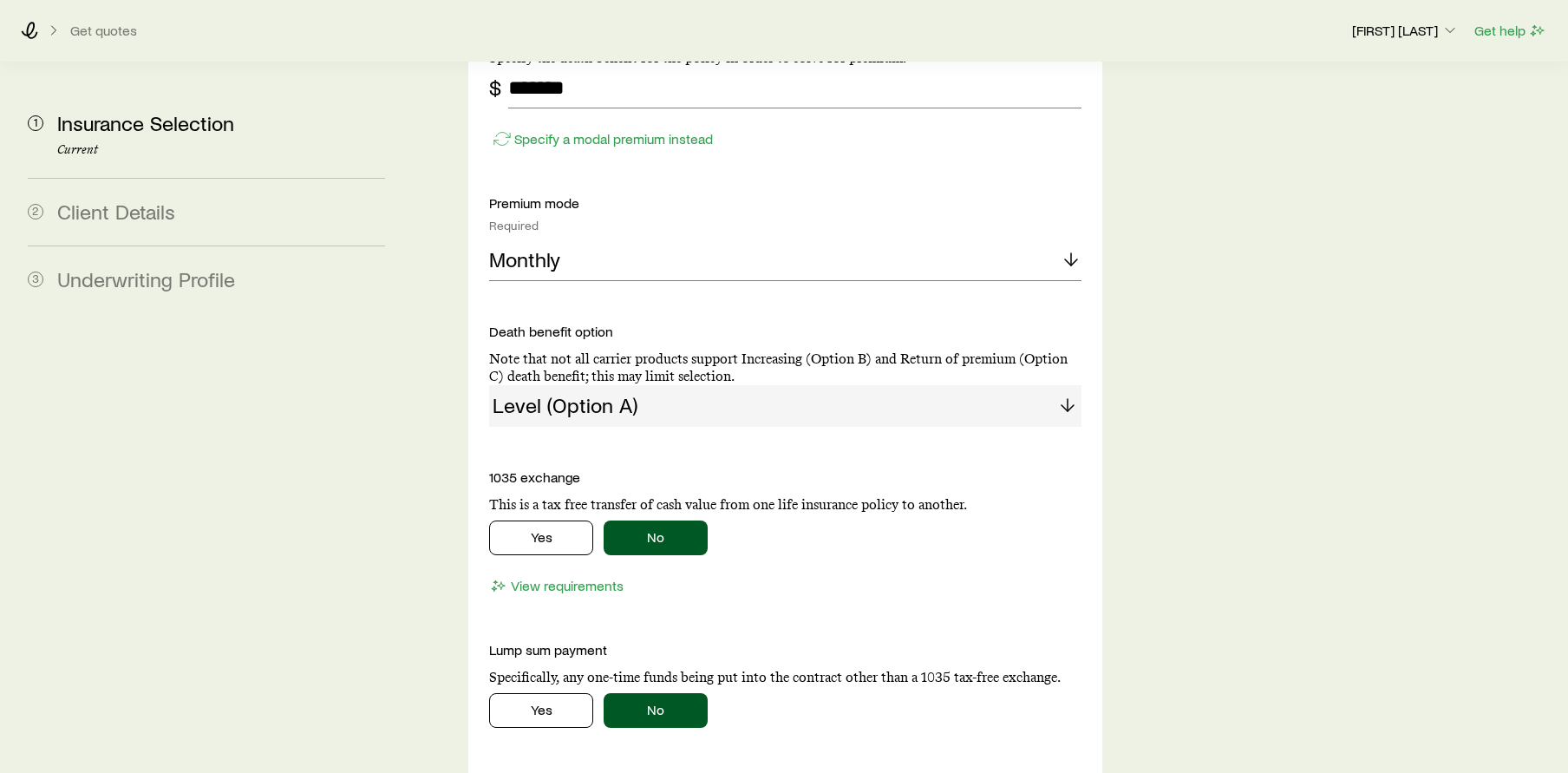 scroll, scrollTop: 2152, scrollLeft: 0, axis: vertical 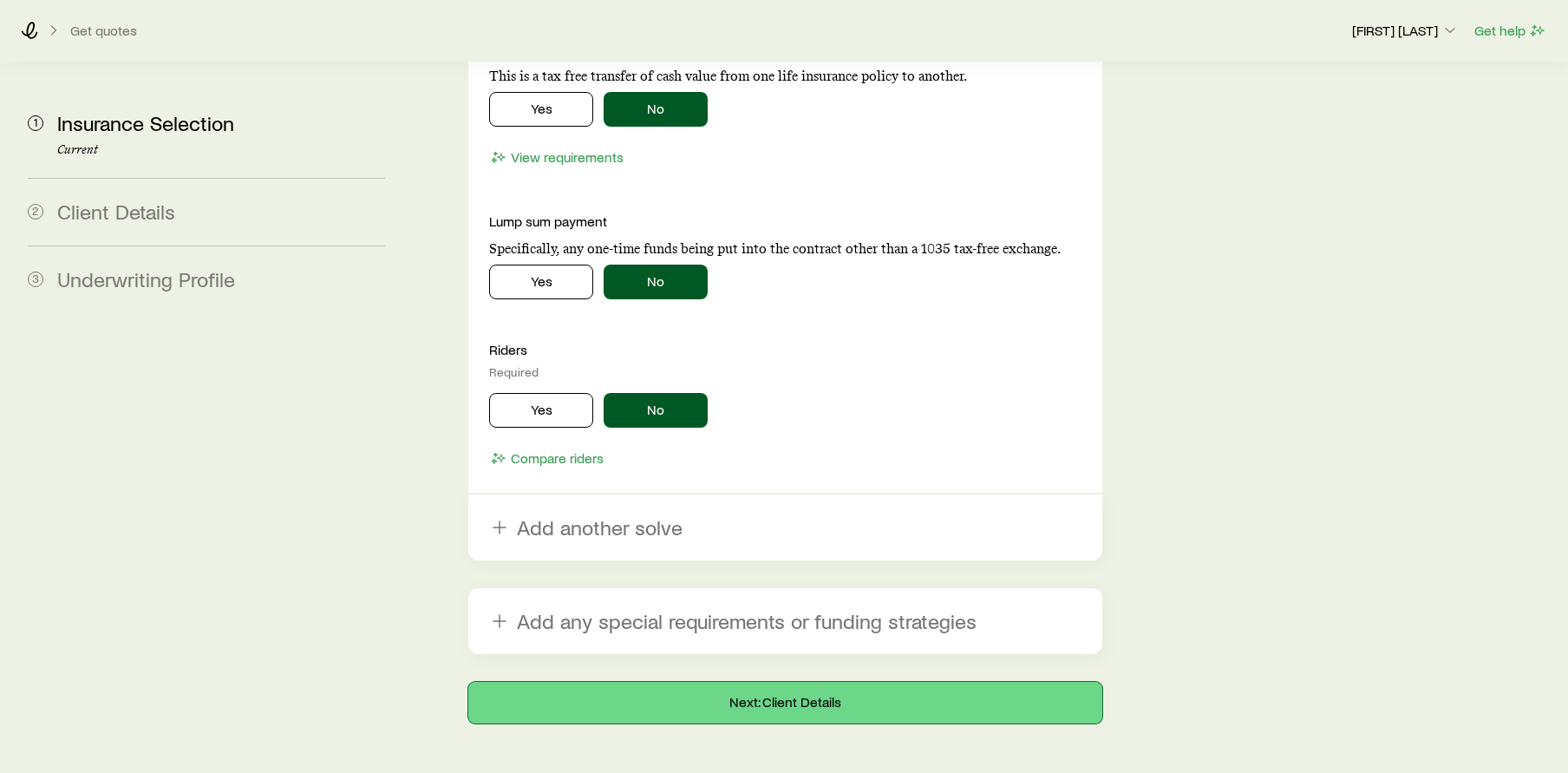 click on "Next: Client Details" at bounding box center [785, 703] 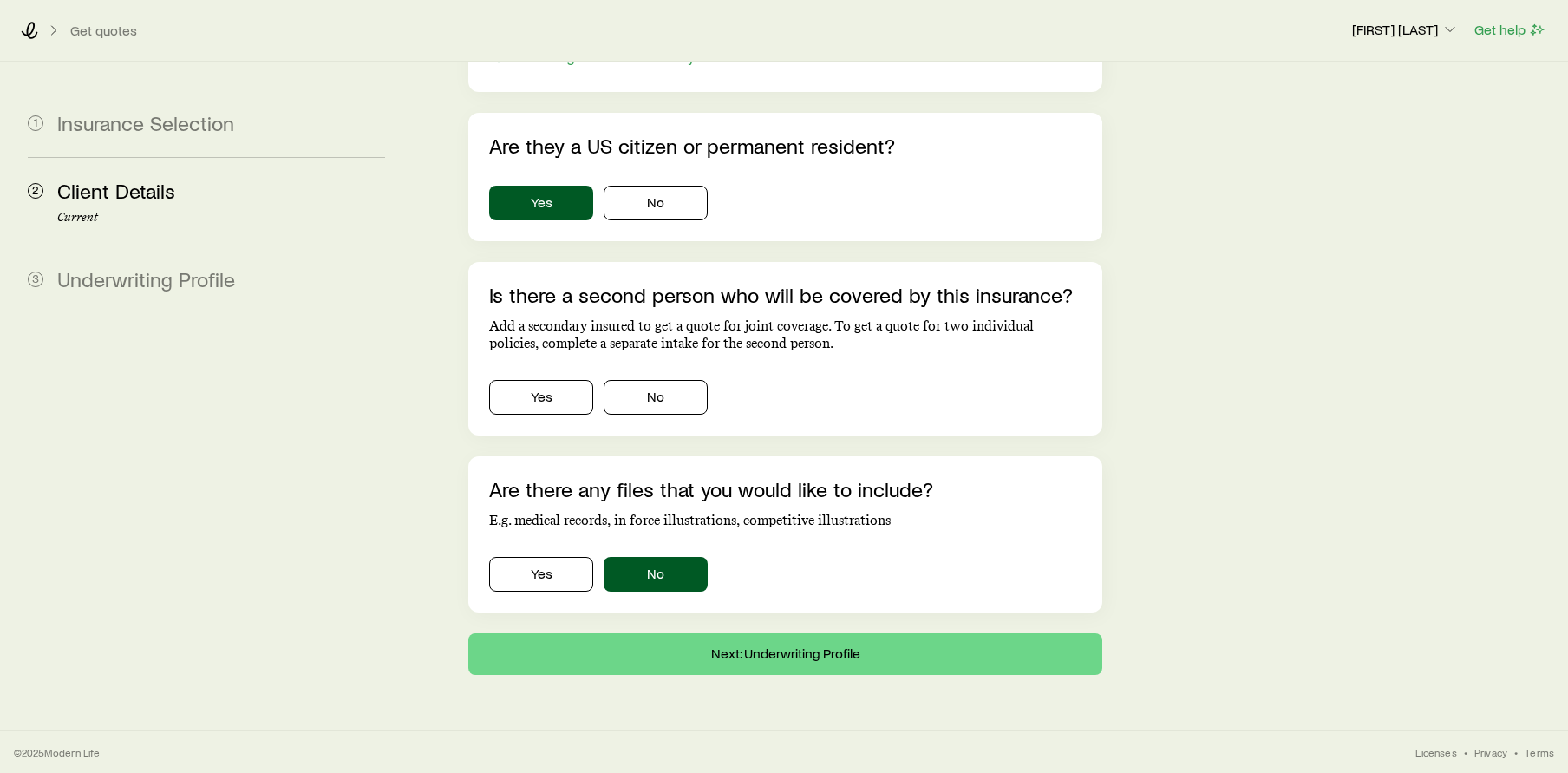 scroll, scrollTop: 0, scrollLeft: 0, axis: both 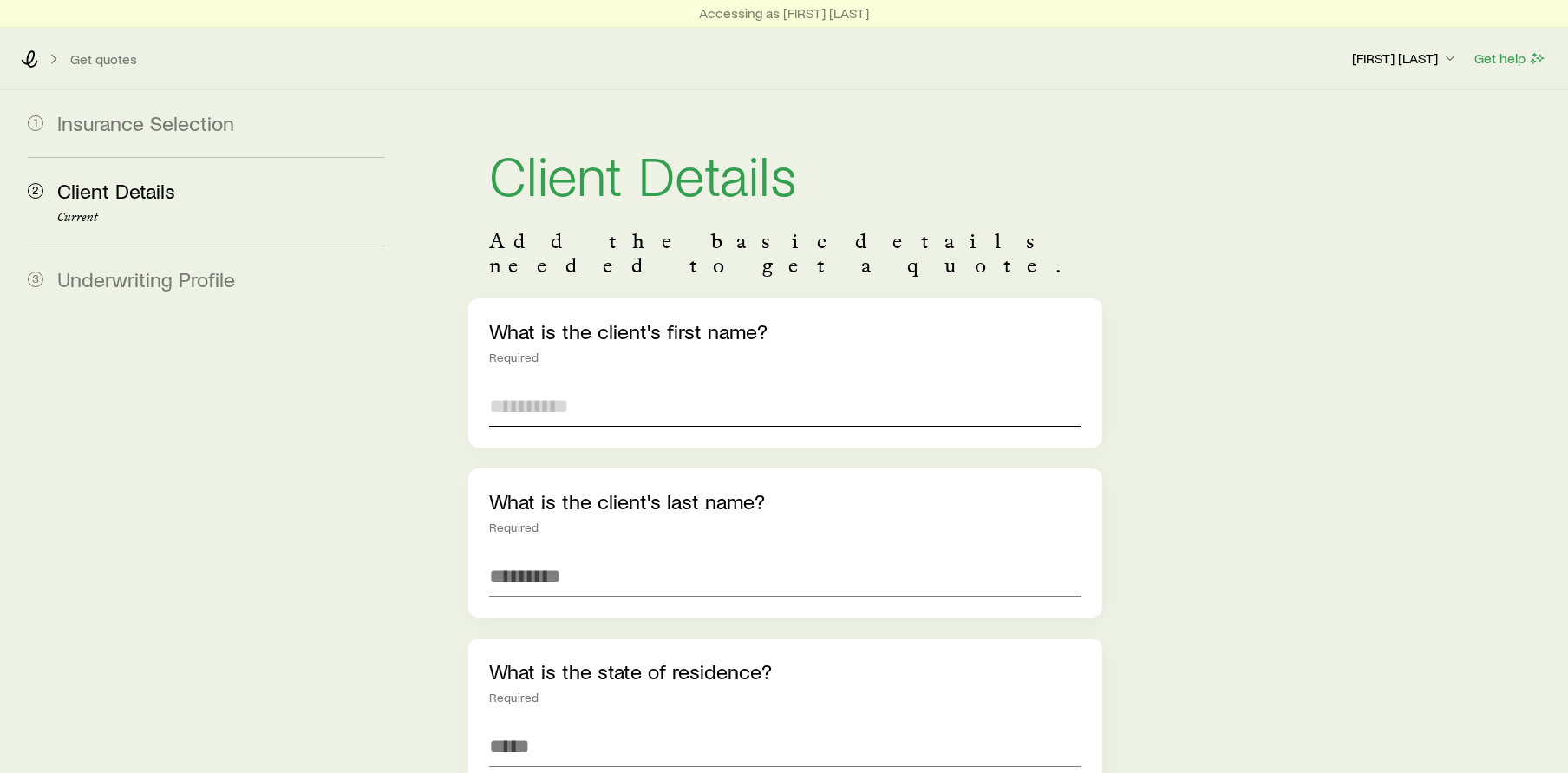 click at bounding box center (785, 406) 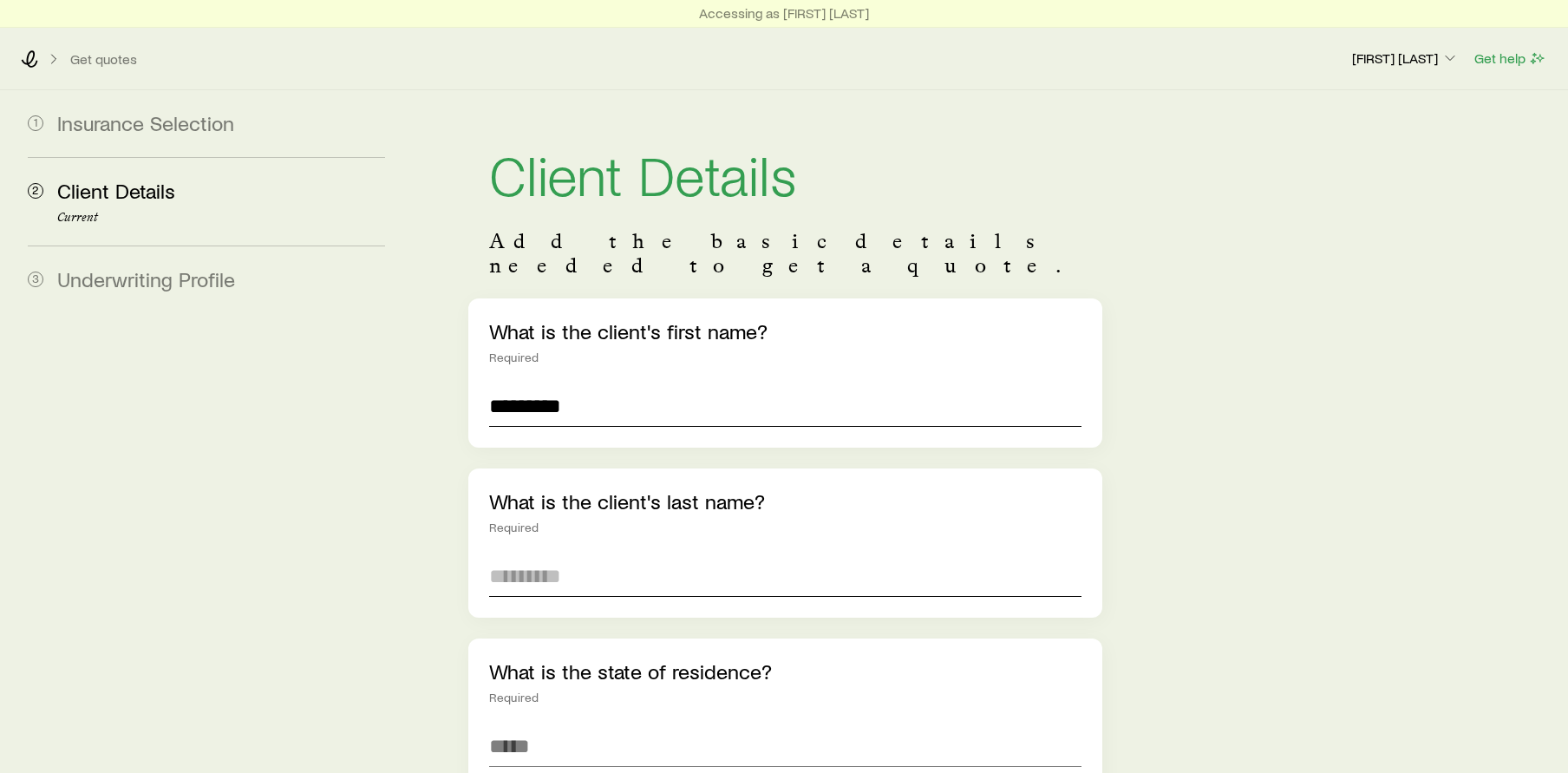 type on "*********" 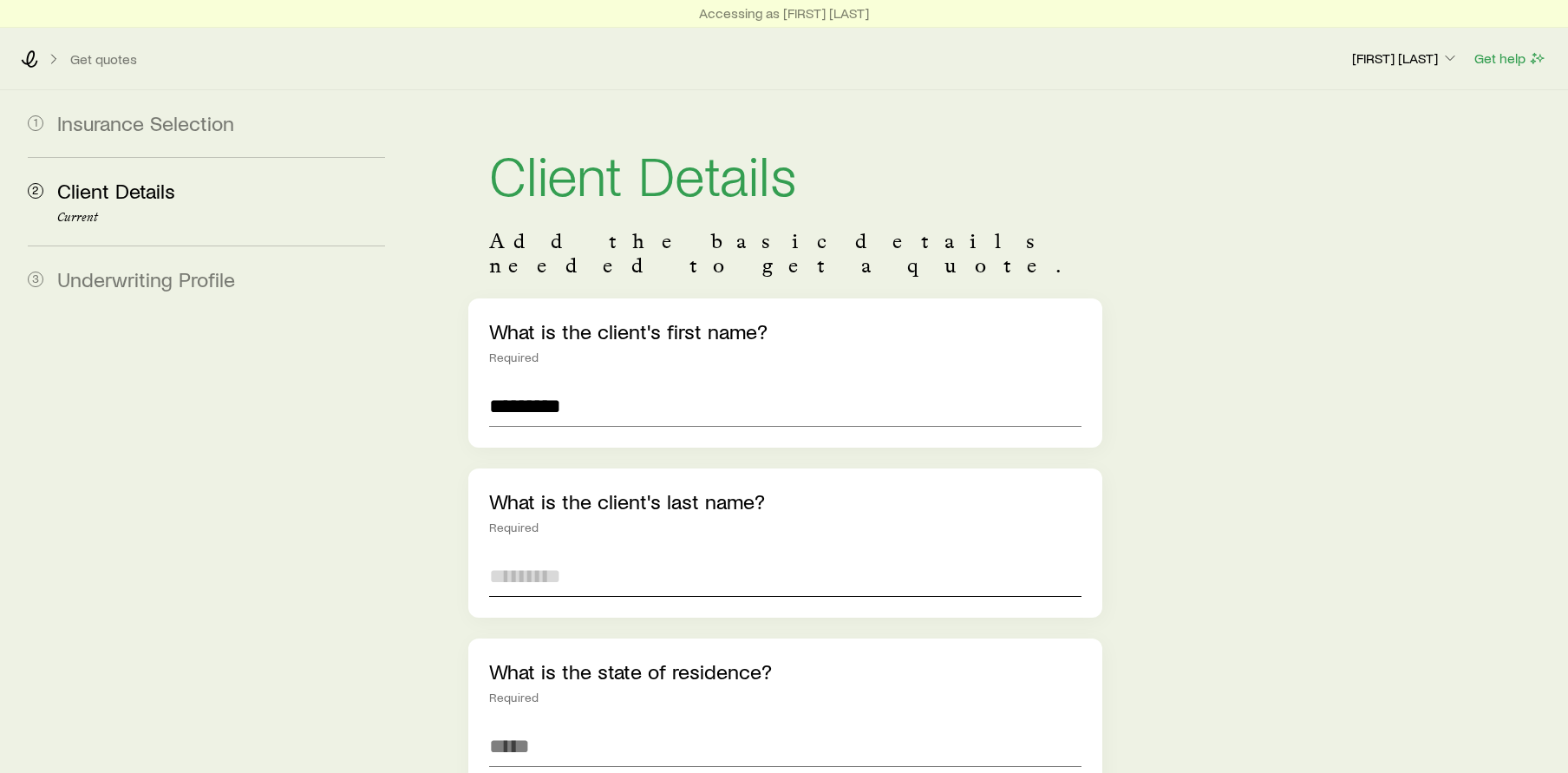 click at bounding box center [785, 576] 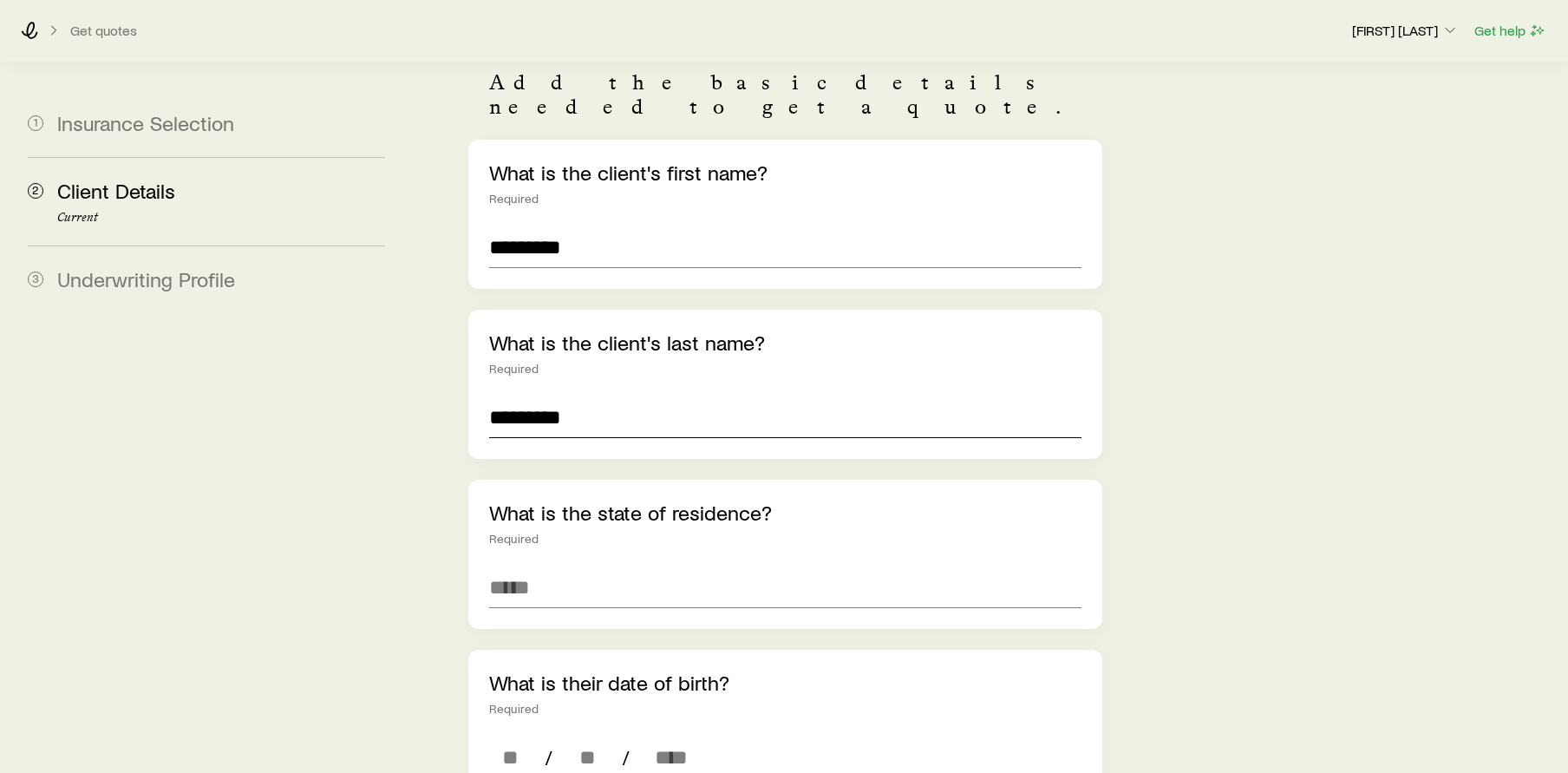 scroll, scrollTop: 174, scrollLeft: 0, axis: vertical 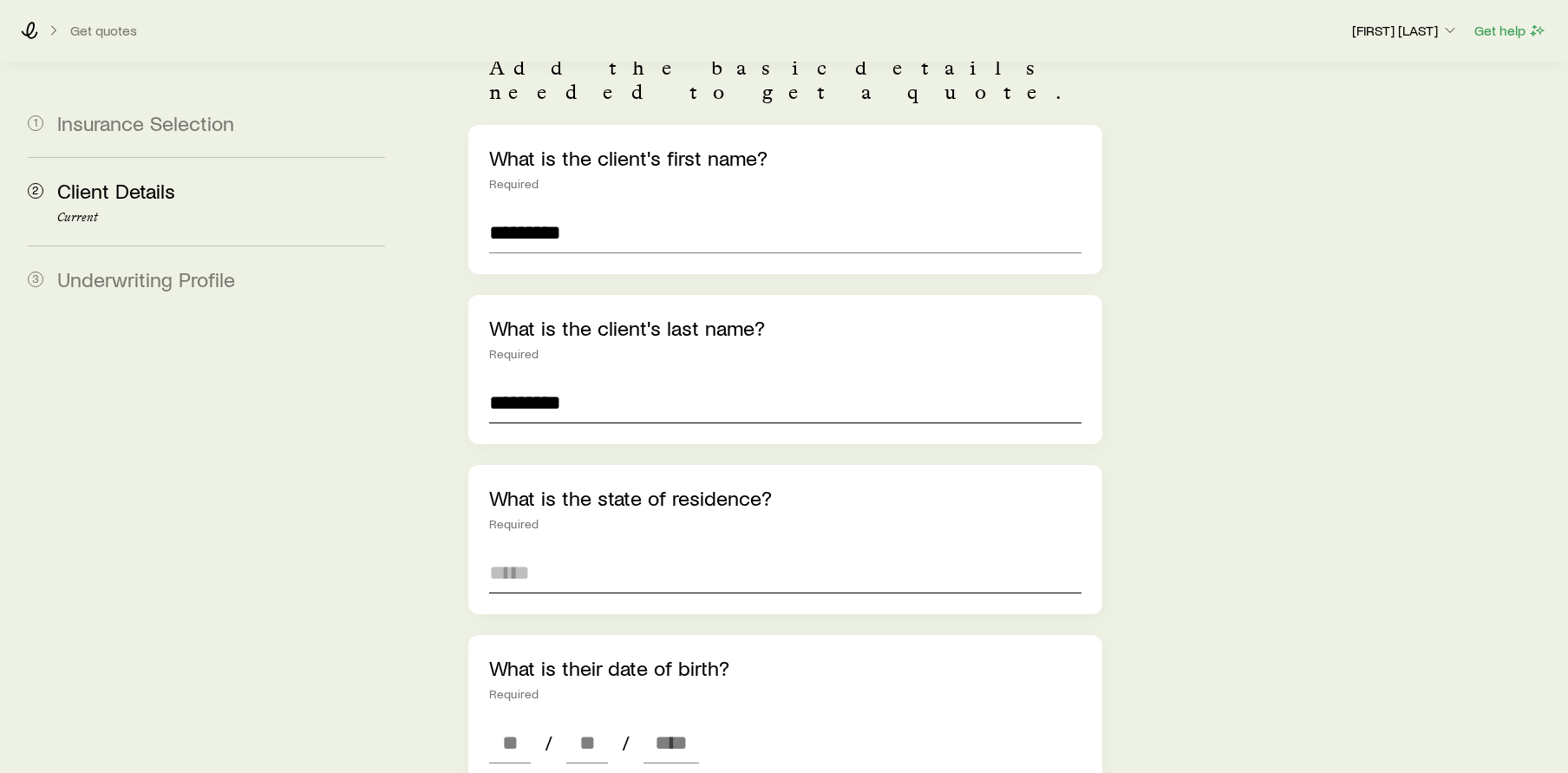 type on "*********" 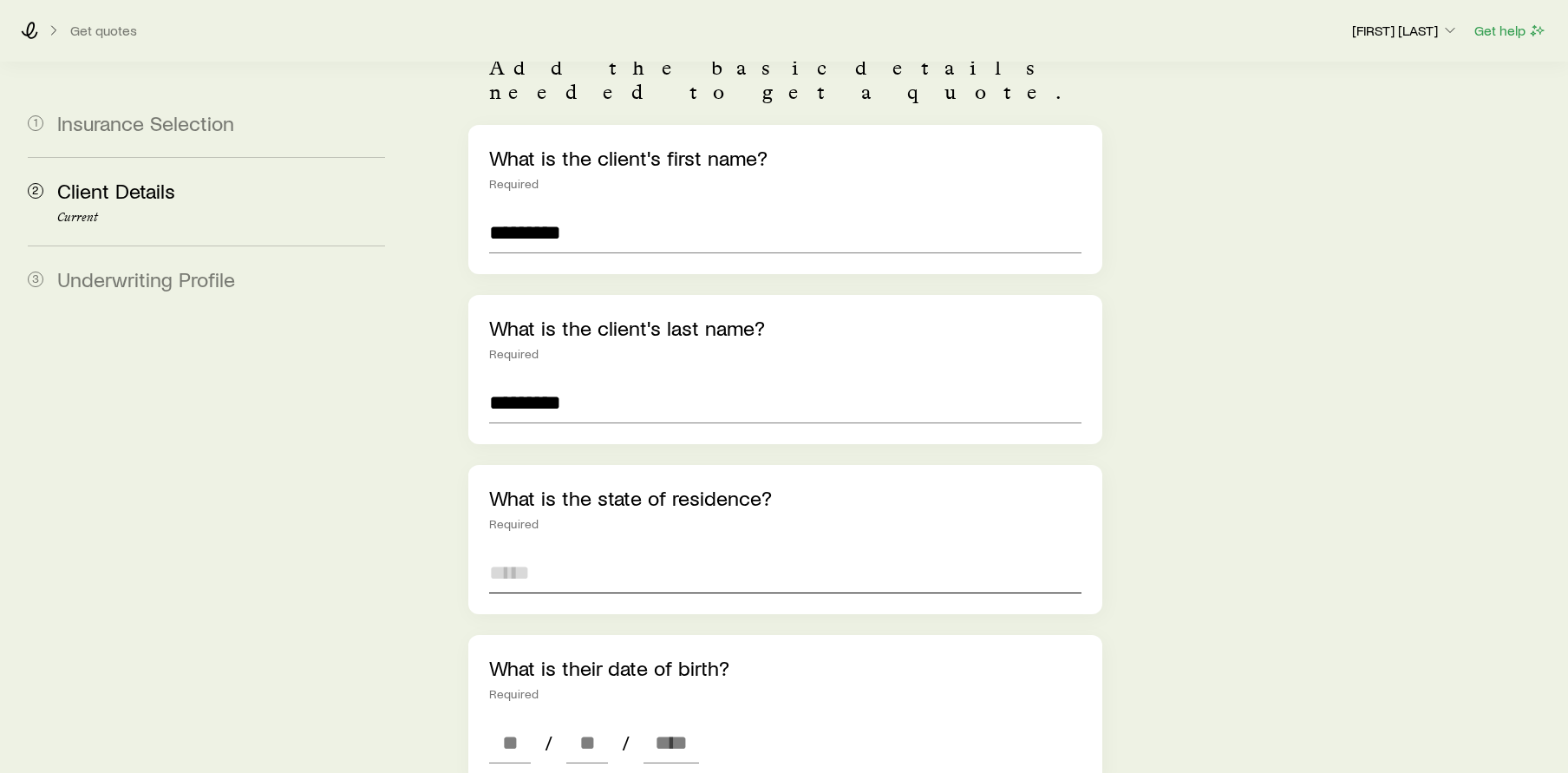 click at bounding box center [785, 573] 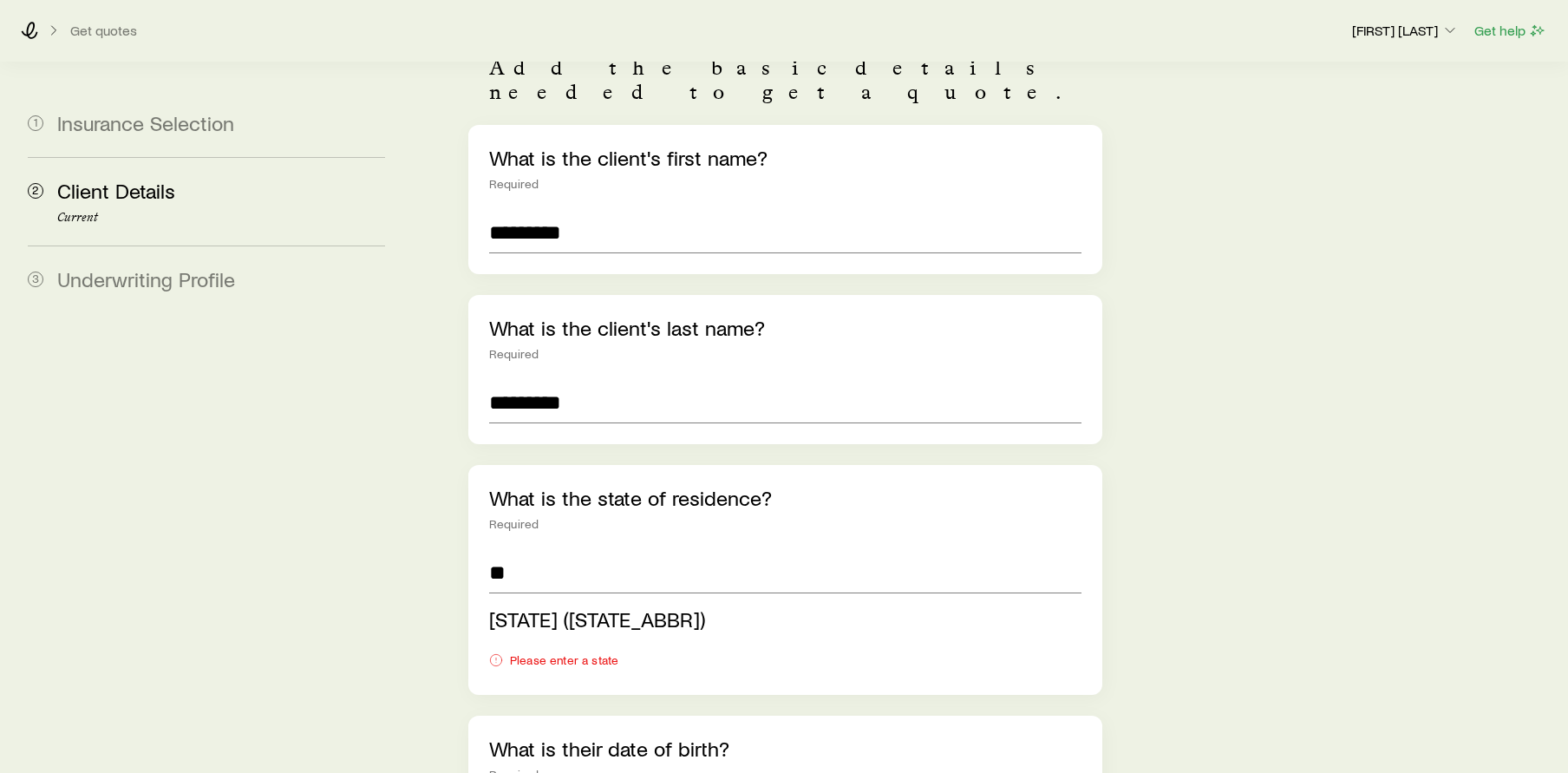 click on "[STATE] ([STATE_ABBR])" at bounding box center (597, 619) 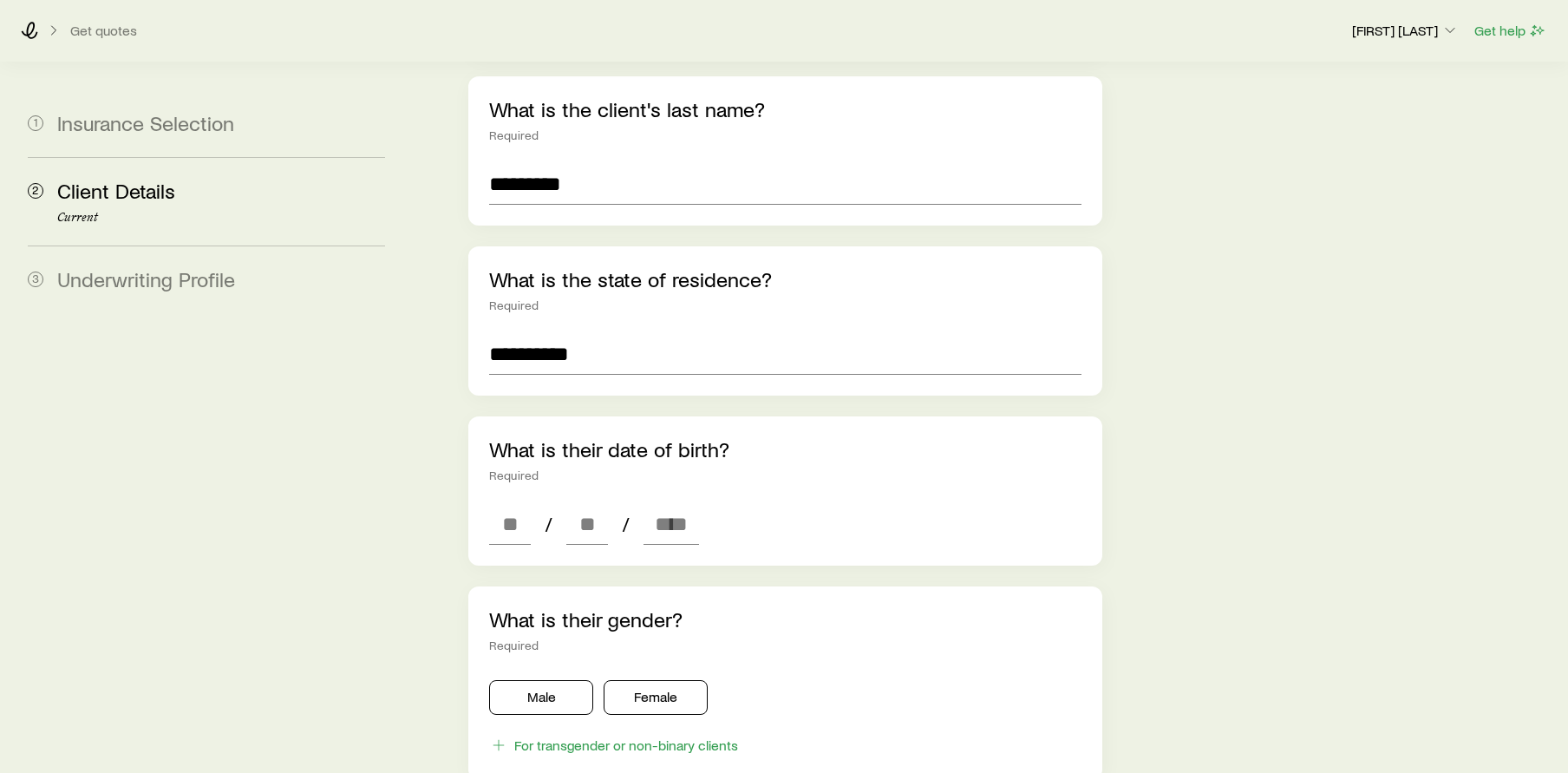 scroll, scrollTop: 434, scrollLeft: 0, axis: vertical 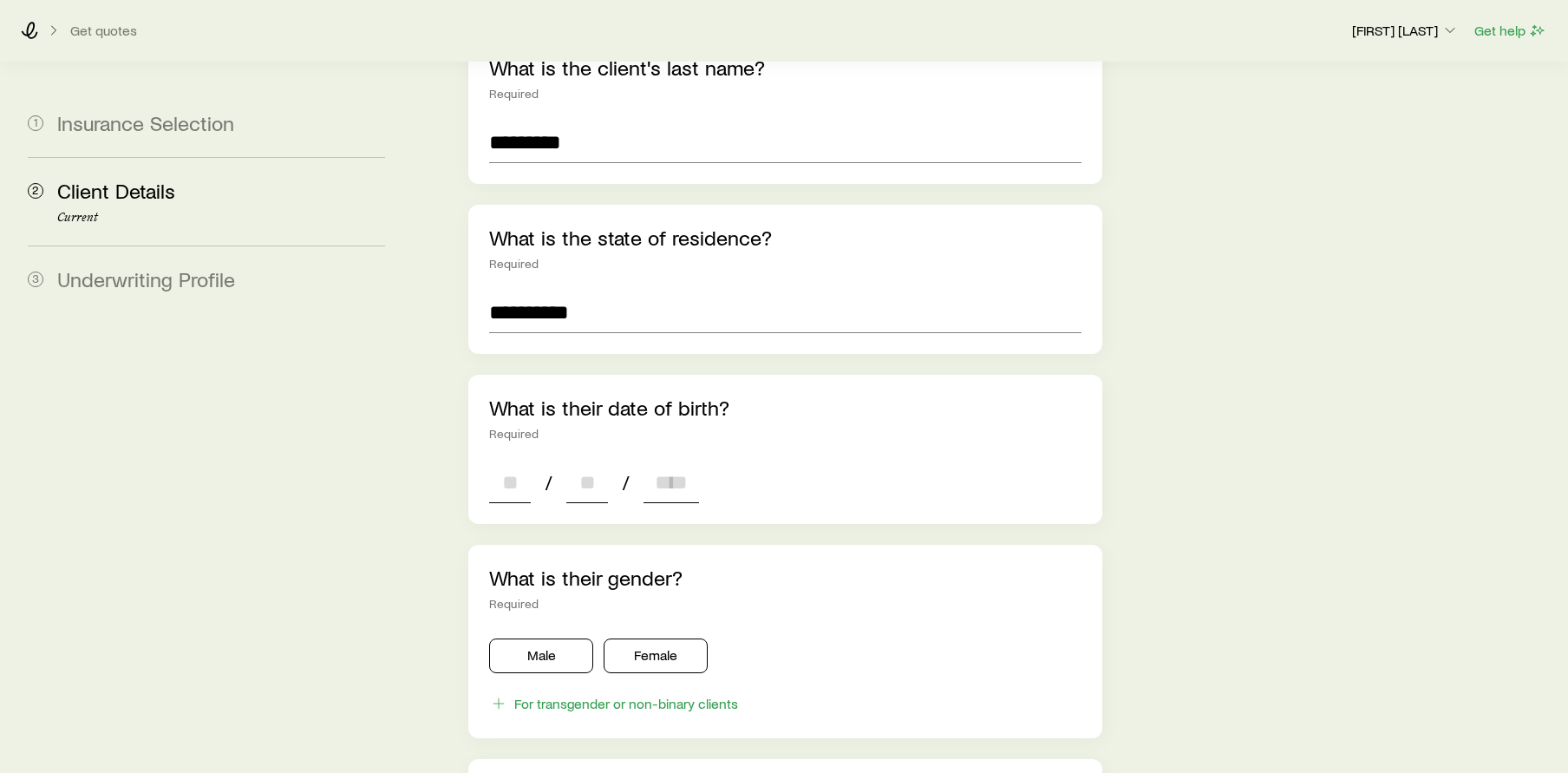 click at bounding box center [510, 482] 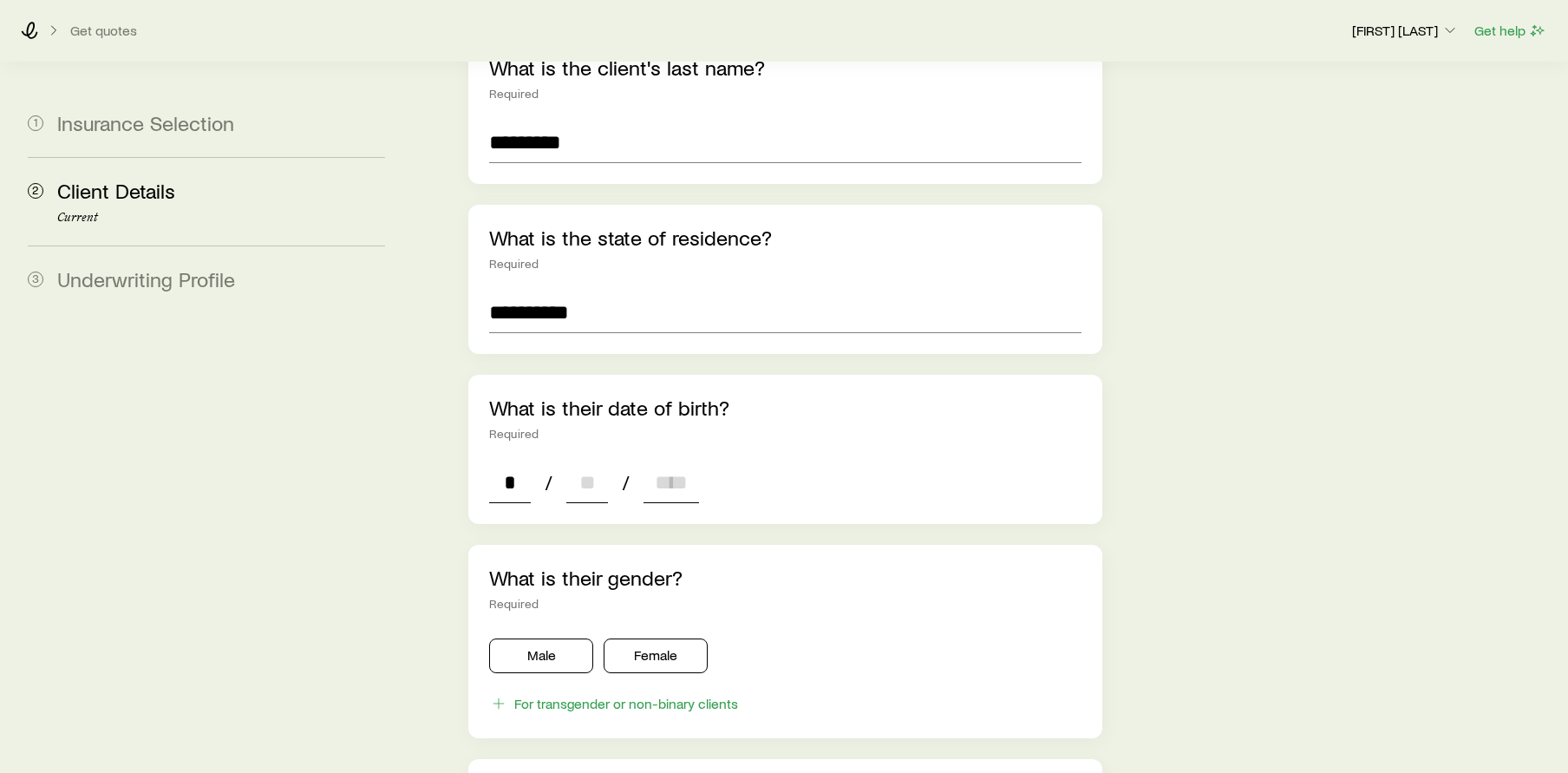 type on "**" 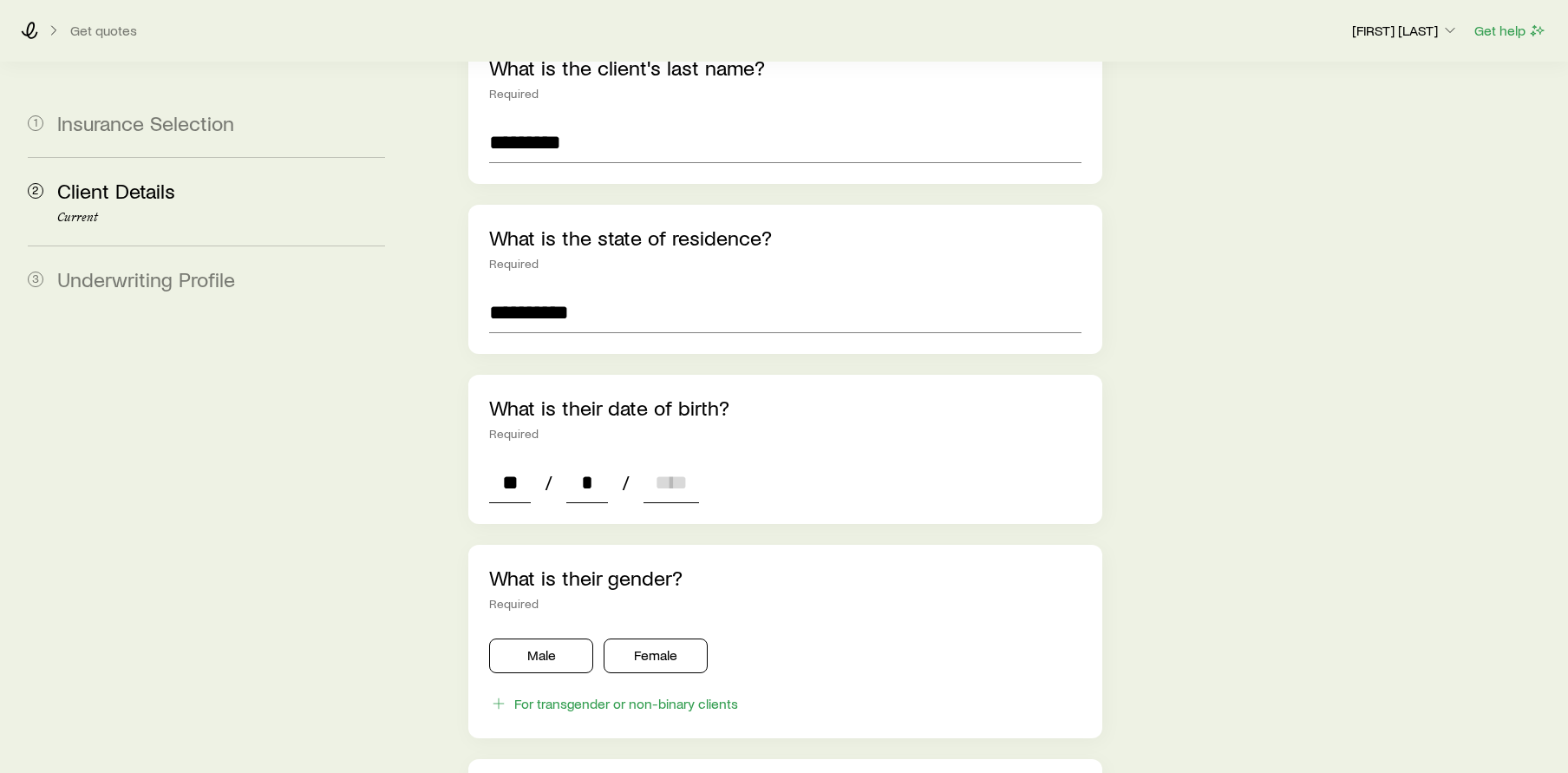 type on "**" 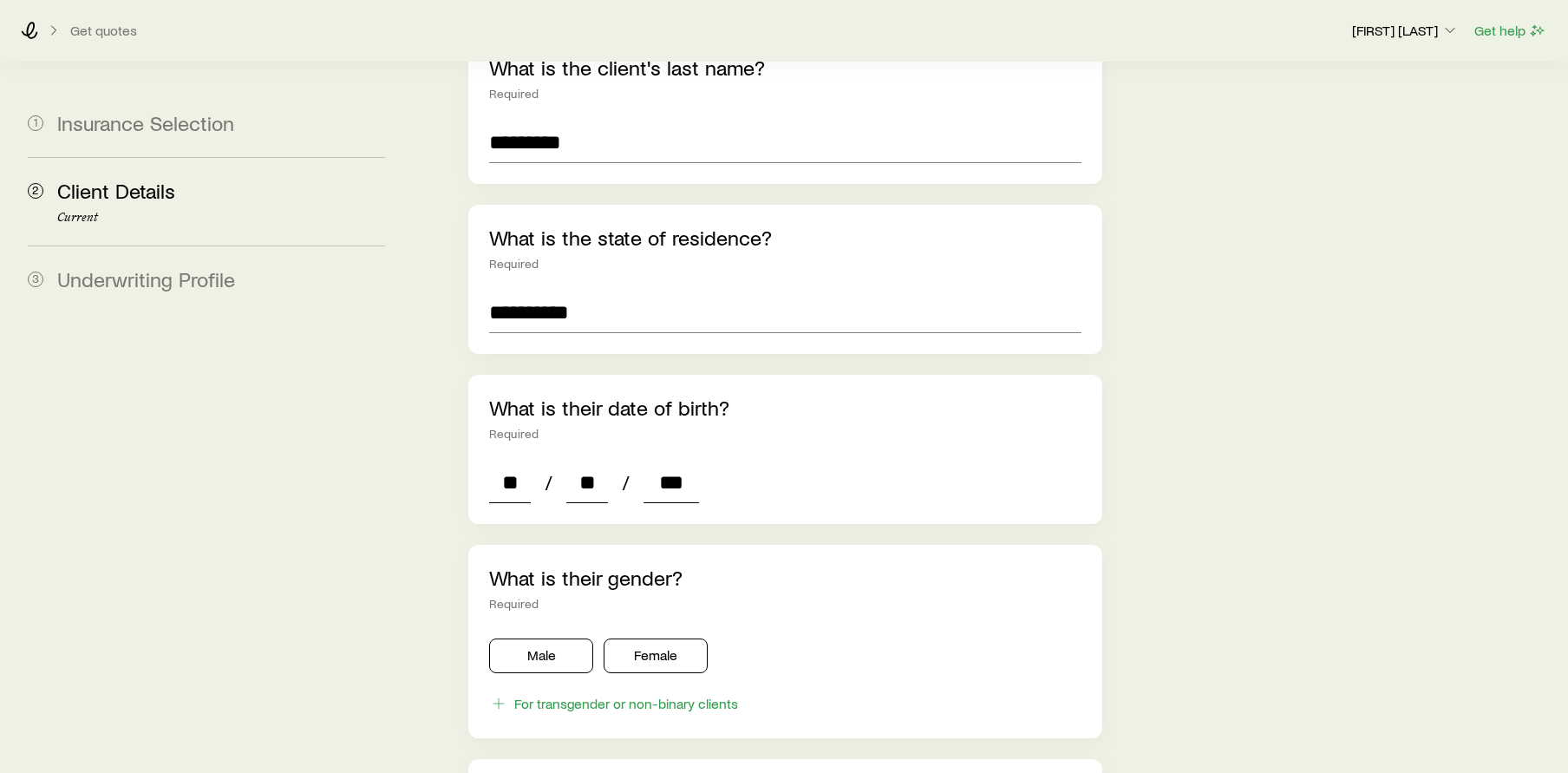 type on "****" 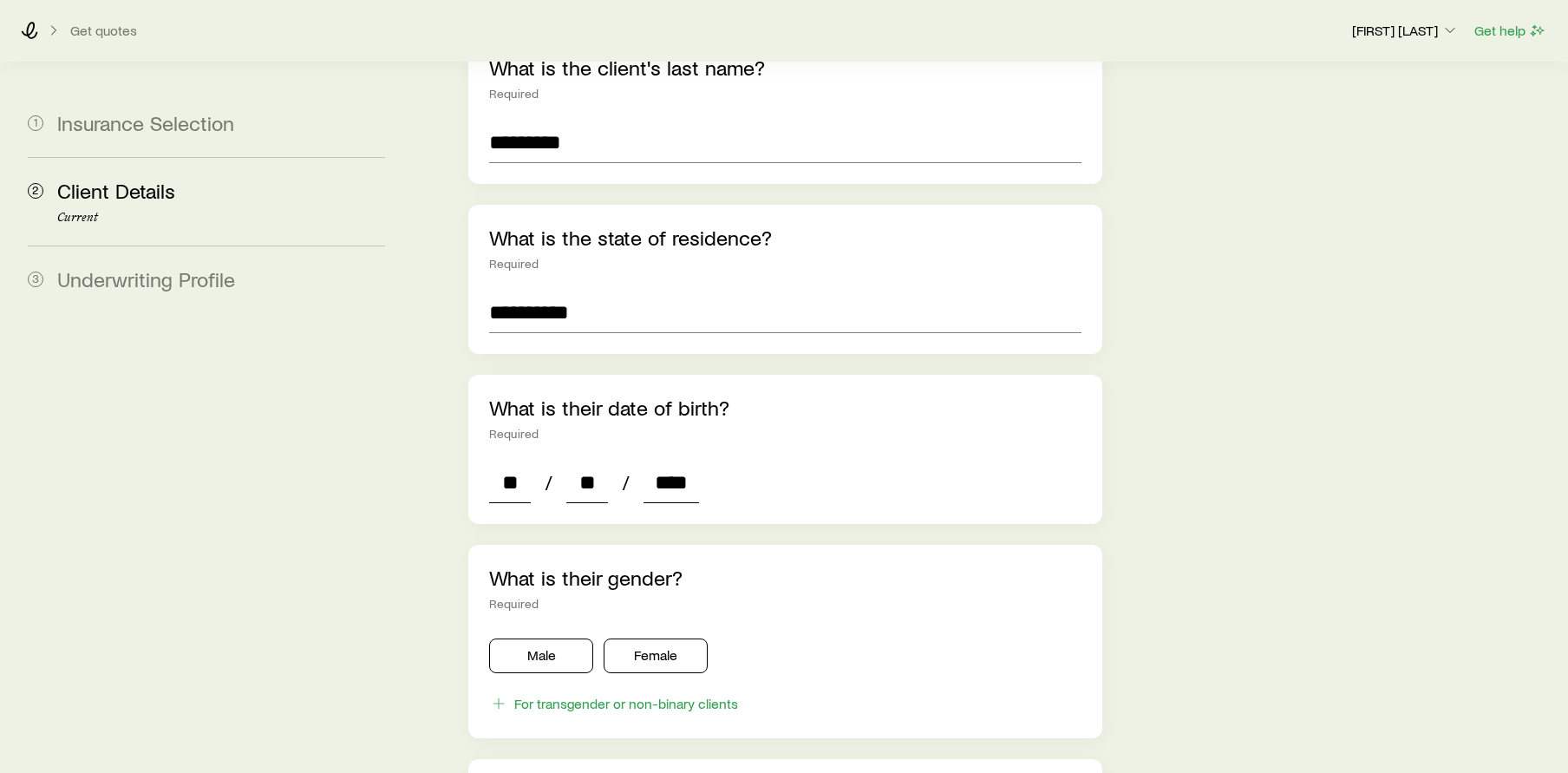 type on "*" 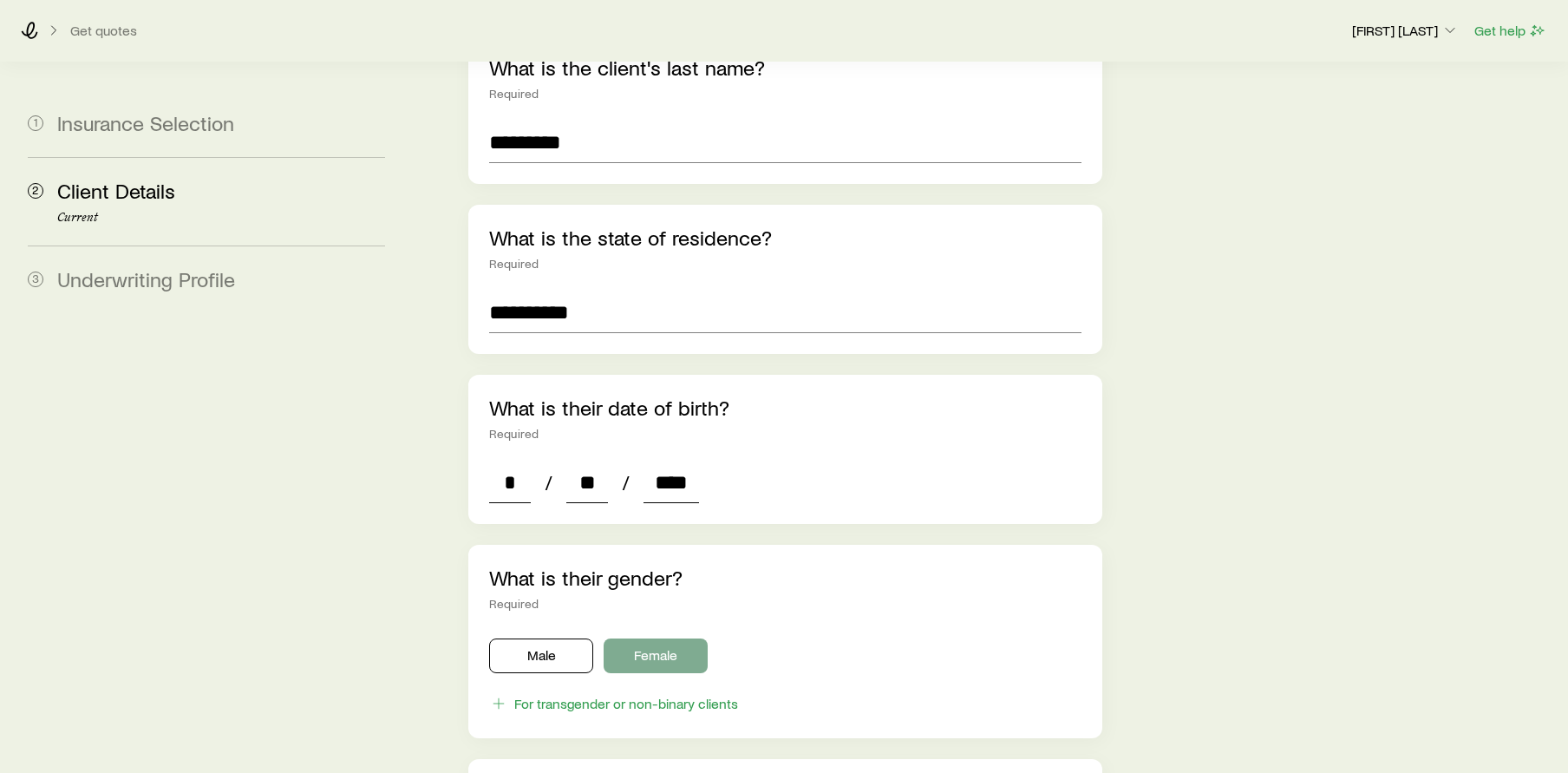 type on "****" 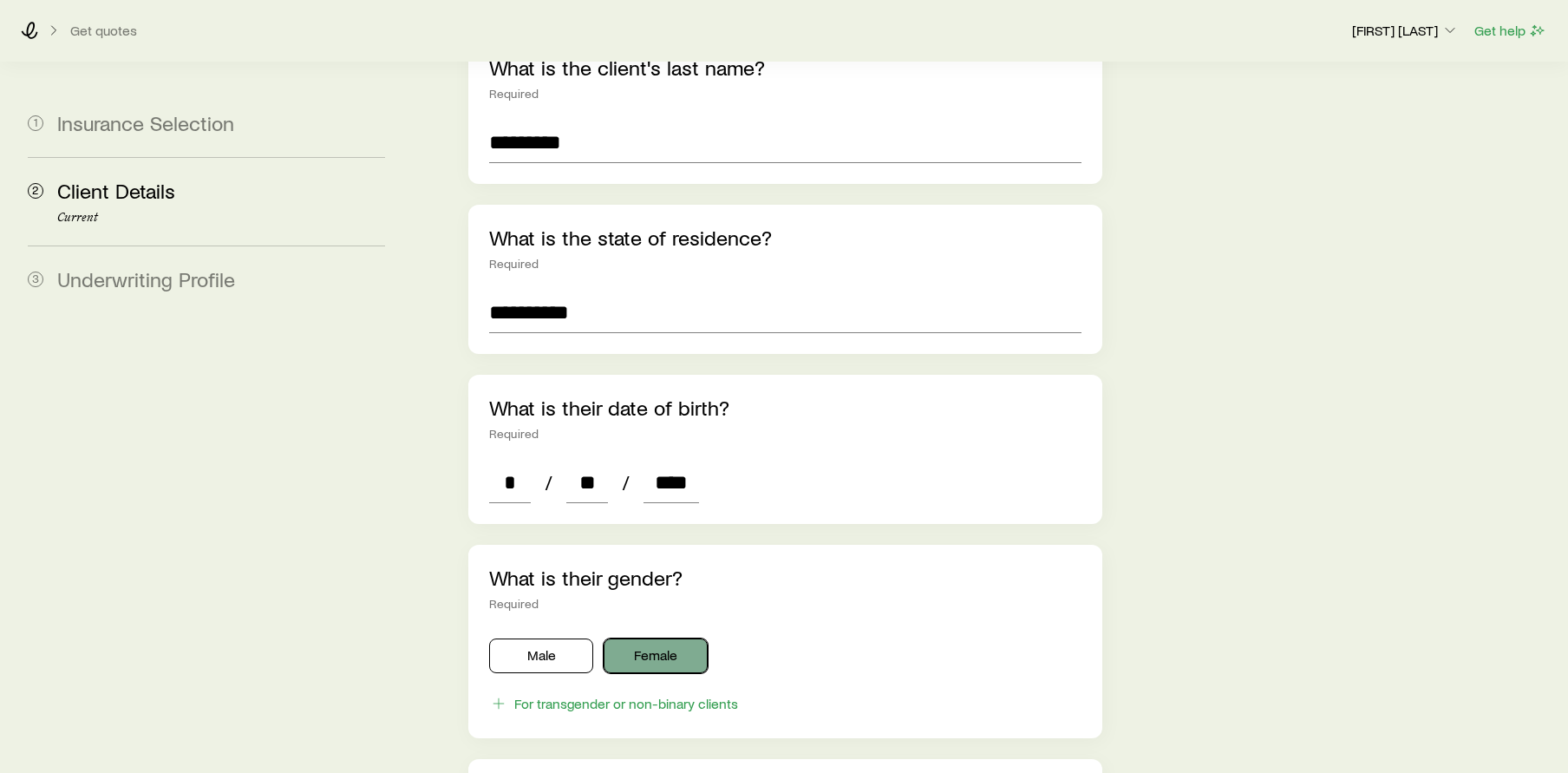 drag, startPoint x: 656, startPoint y: 628, endPoint x: 676, endPoint y: 628, distance: 20 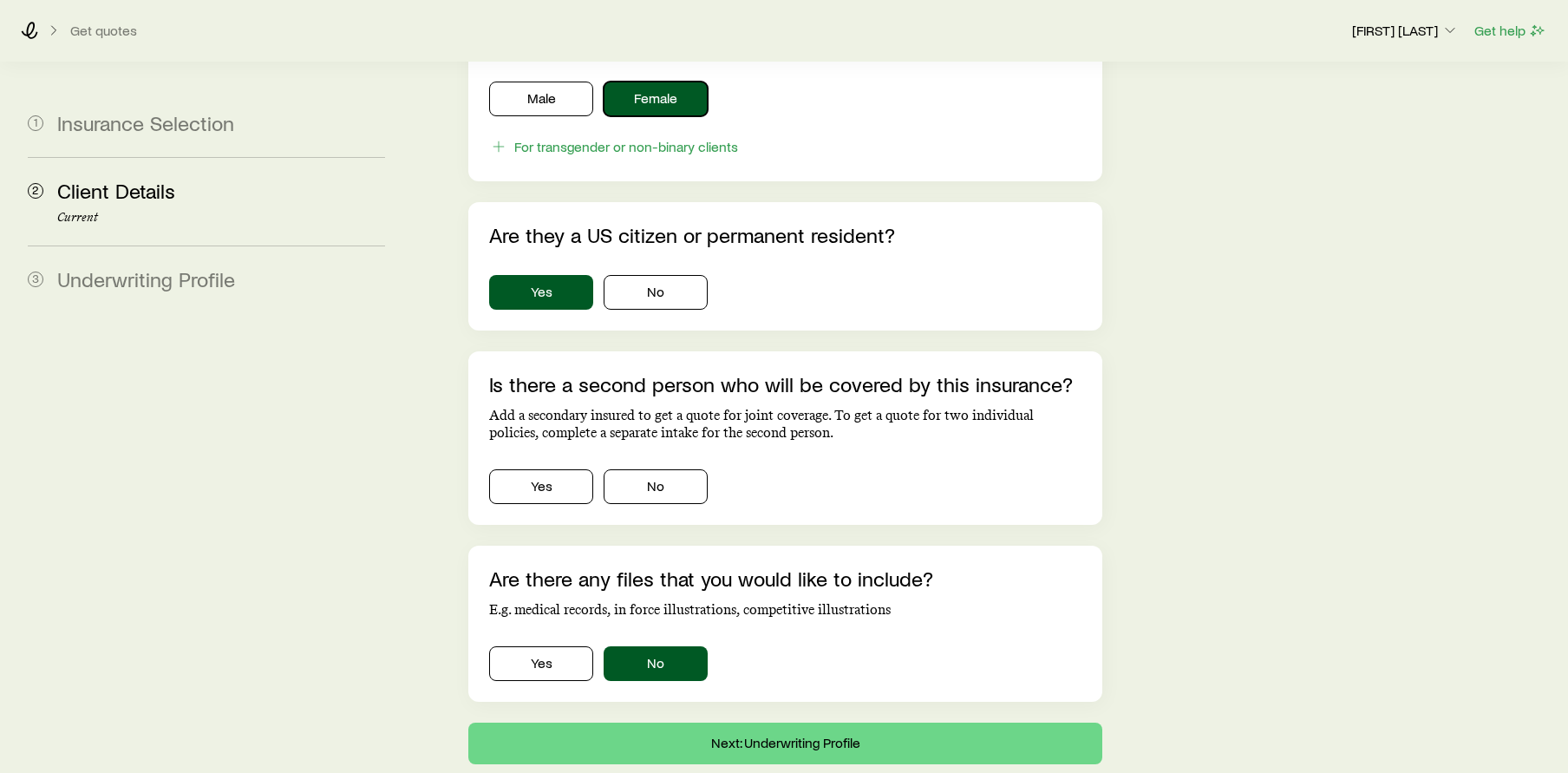 scroll, scrollTop: 1041, scrollLeft: 0, axis: vertical 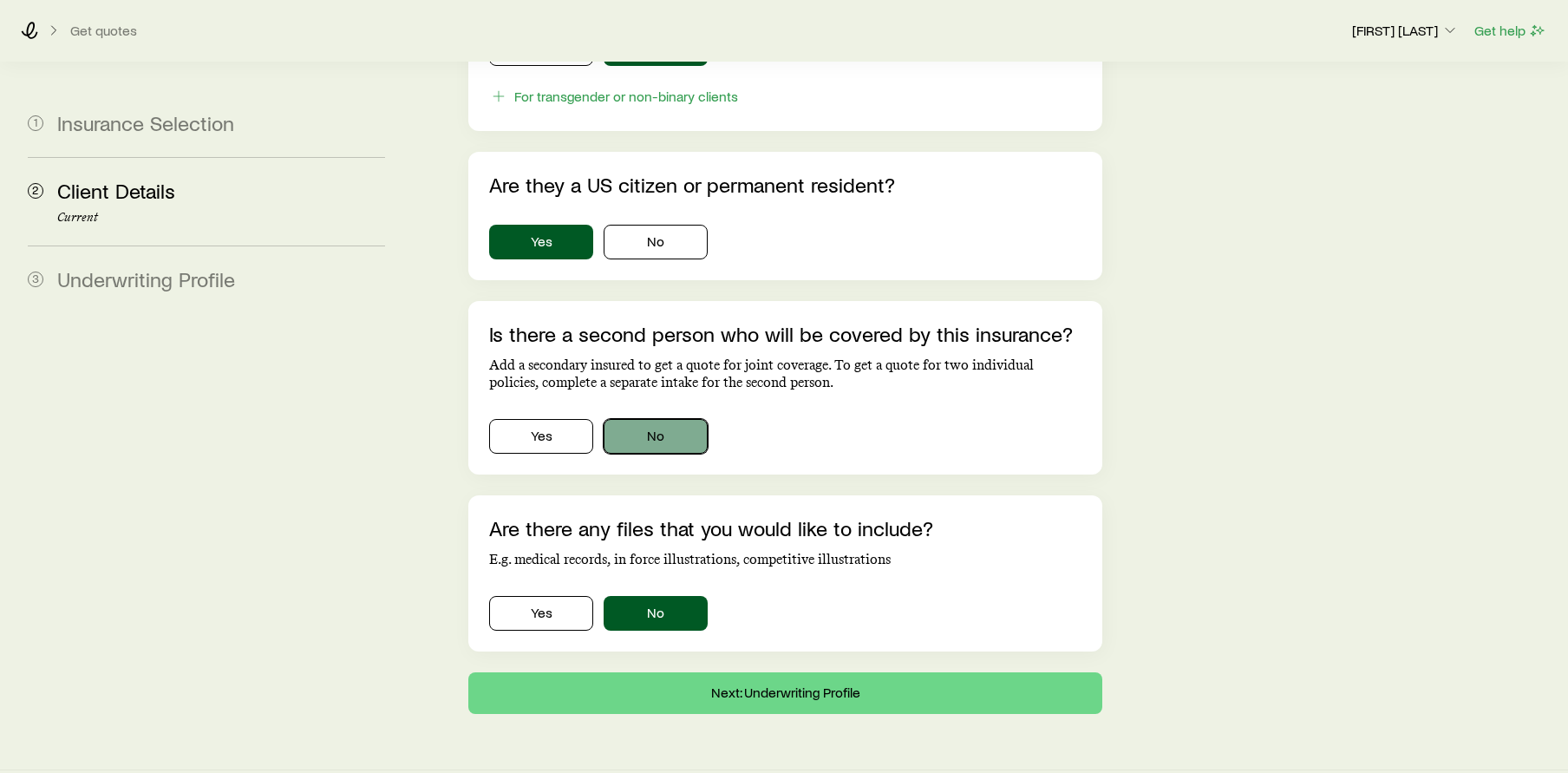click on "No" at bounding box center [656, 436] 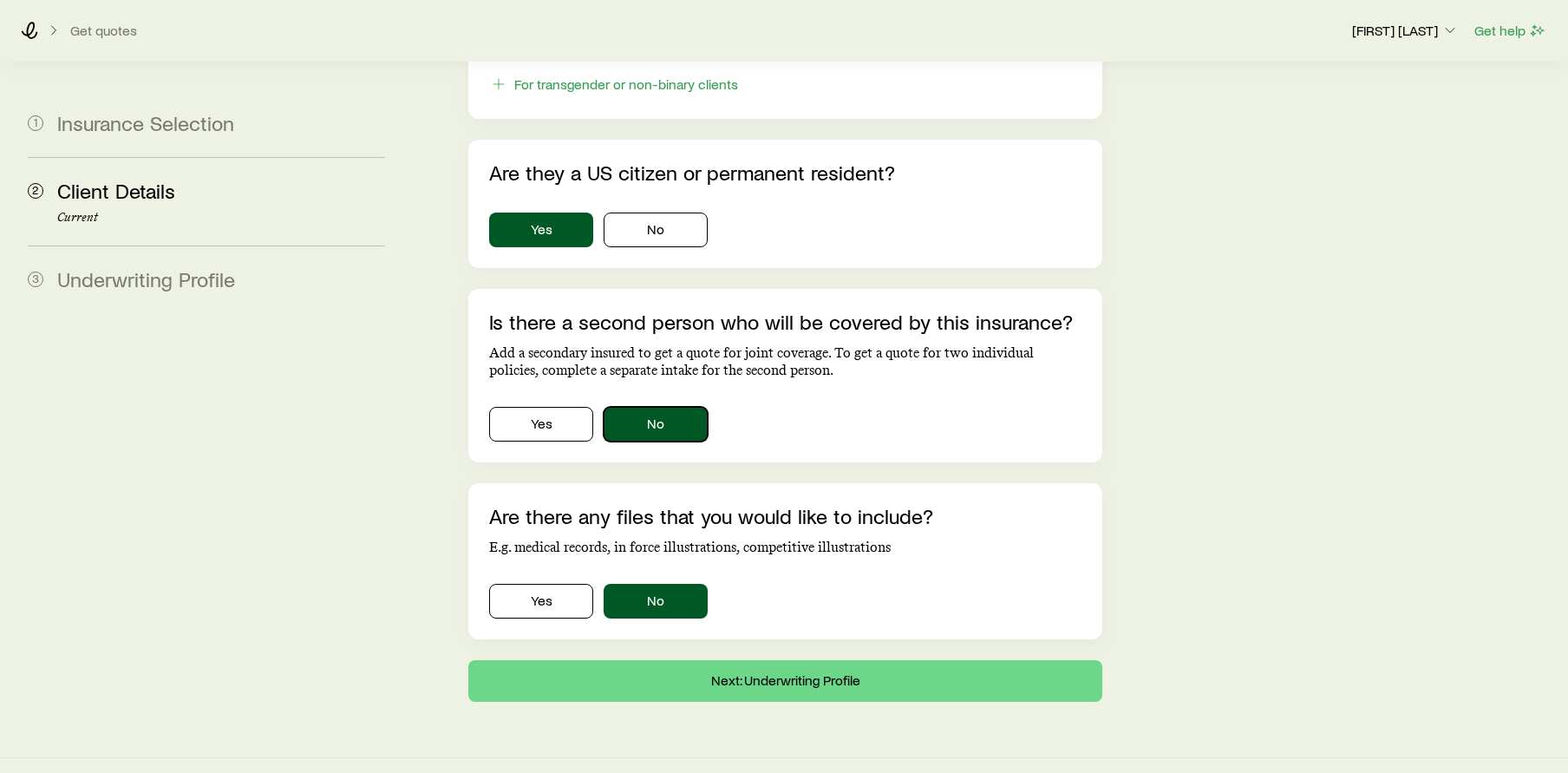 scroll, scrollTop: 1056, scrollLeft: 0, axis: vertical 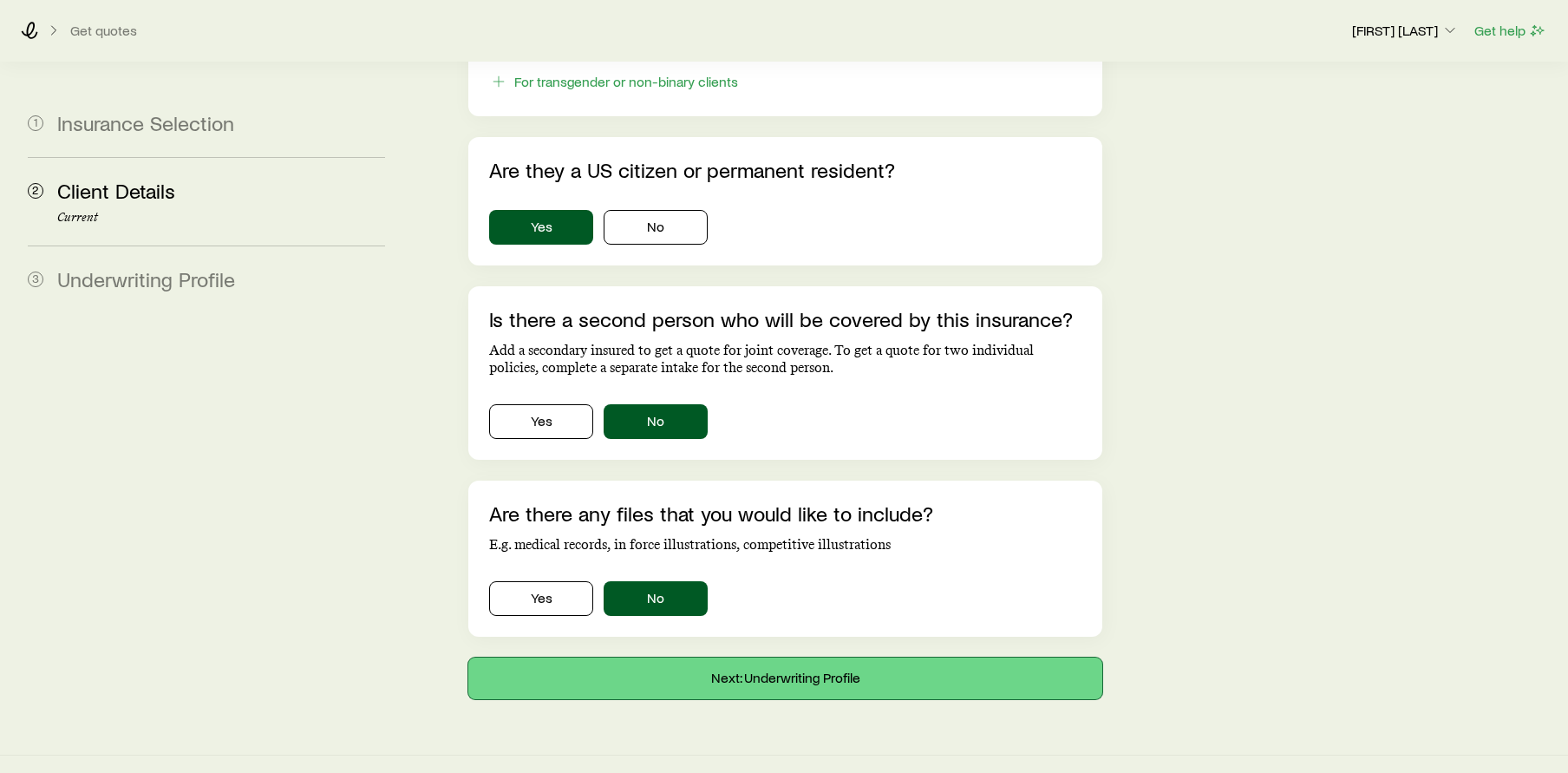 click on "Next: Underwriting Profile" at bounding box center (785, 678) 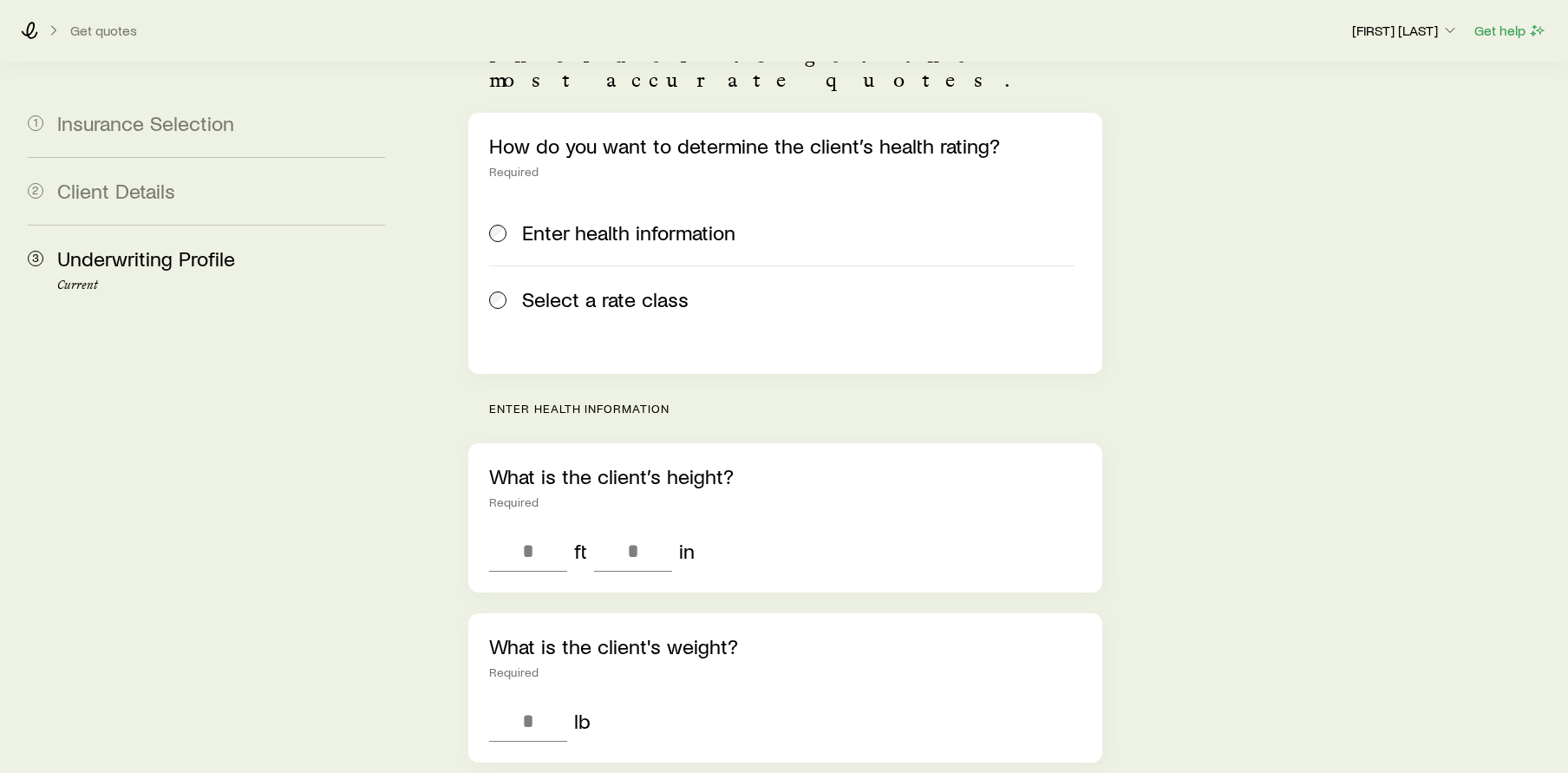 scroll, scrollTop: 260, scrollLeft: 0, axis: vertical 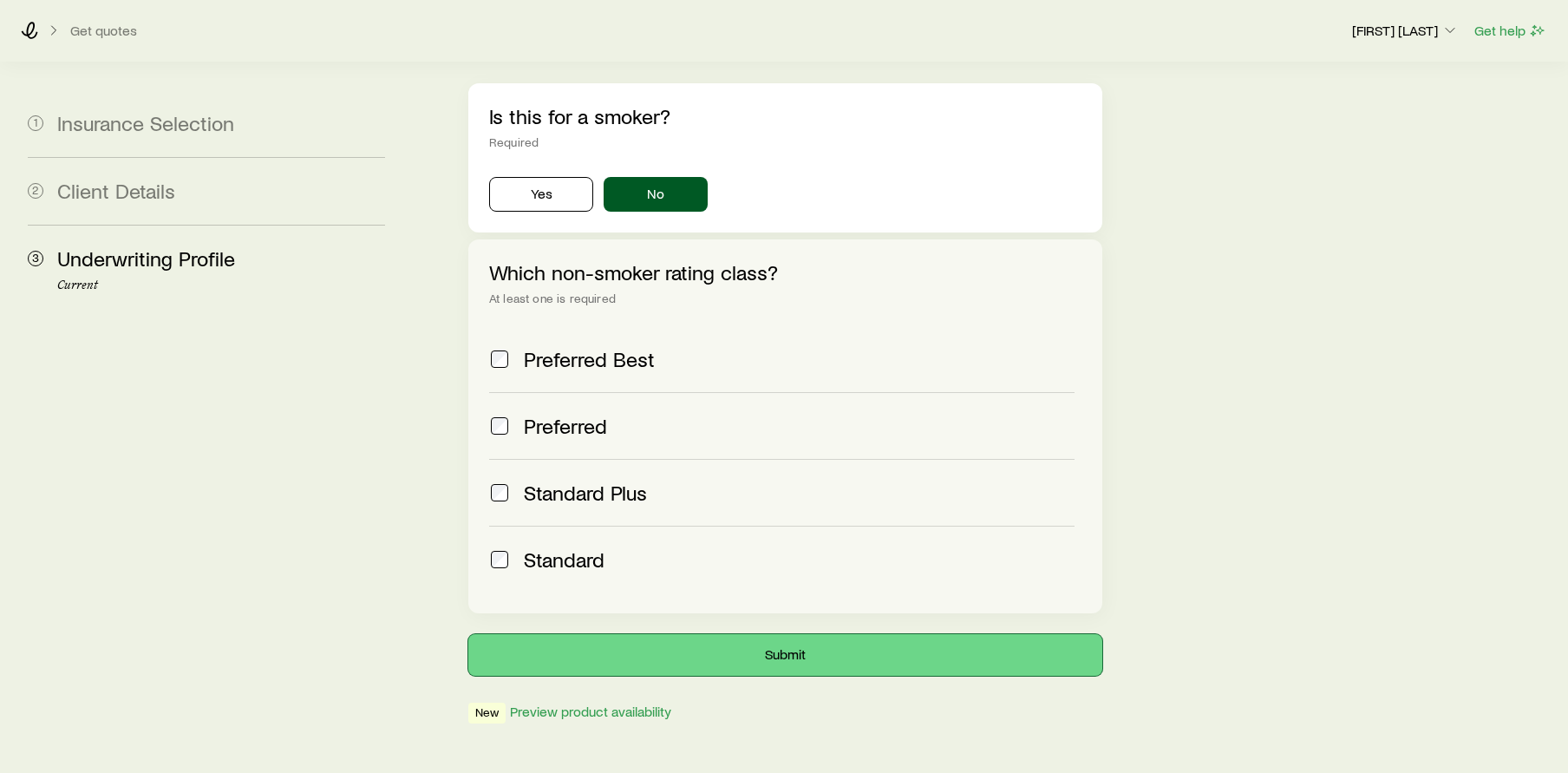 click on "Submit" at bounding box center (785, 655) 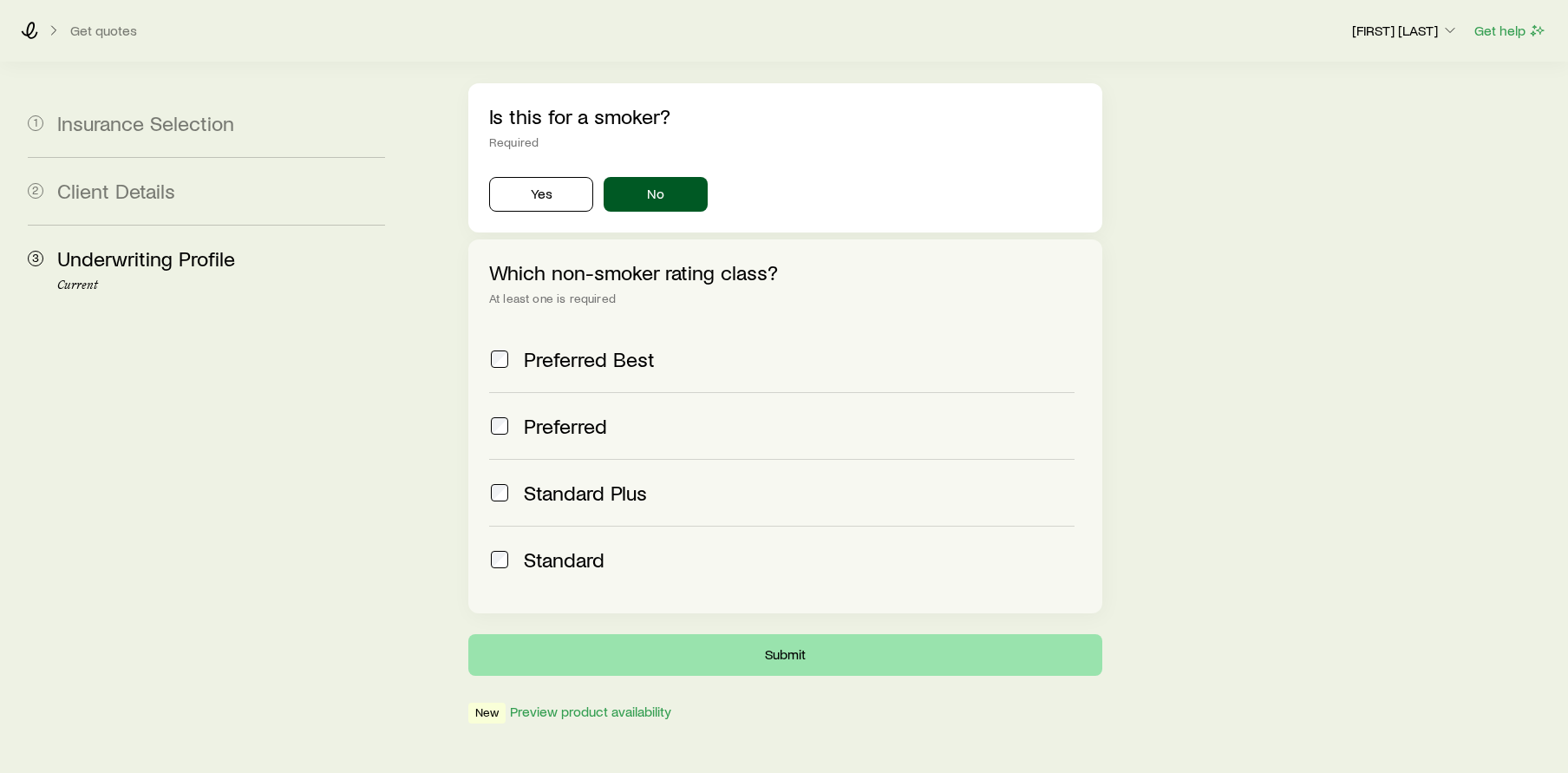 scroll, scrollTop: 0, scrollLeft: 0, axis: both 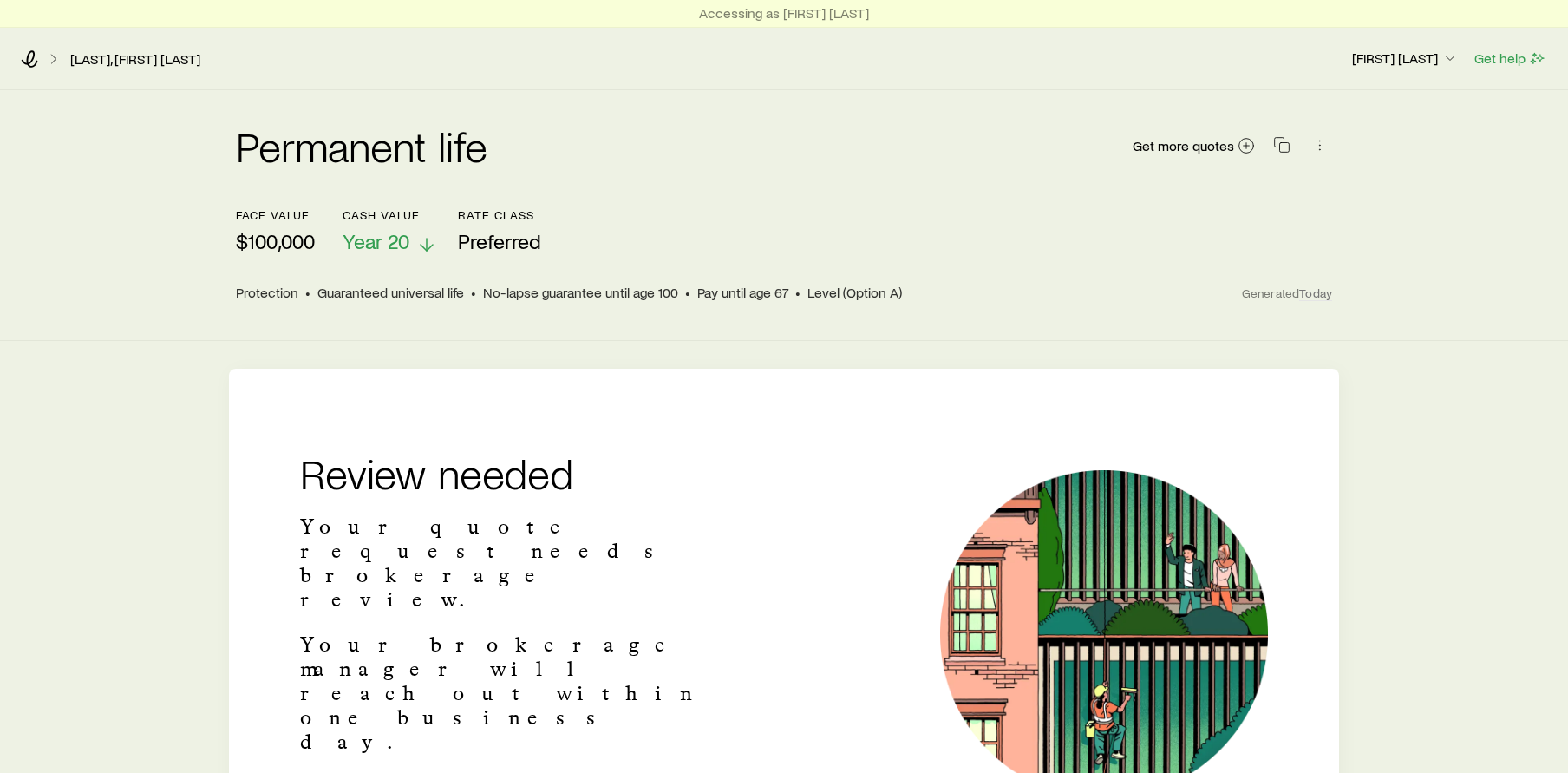 click 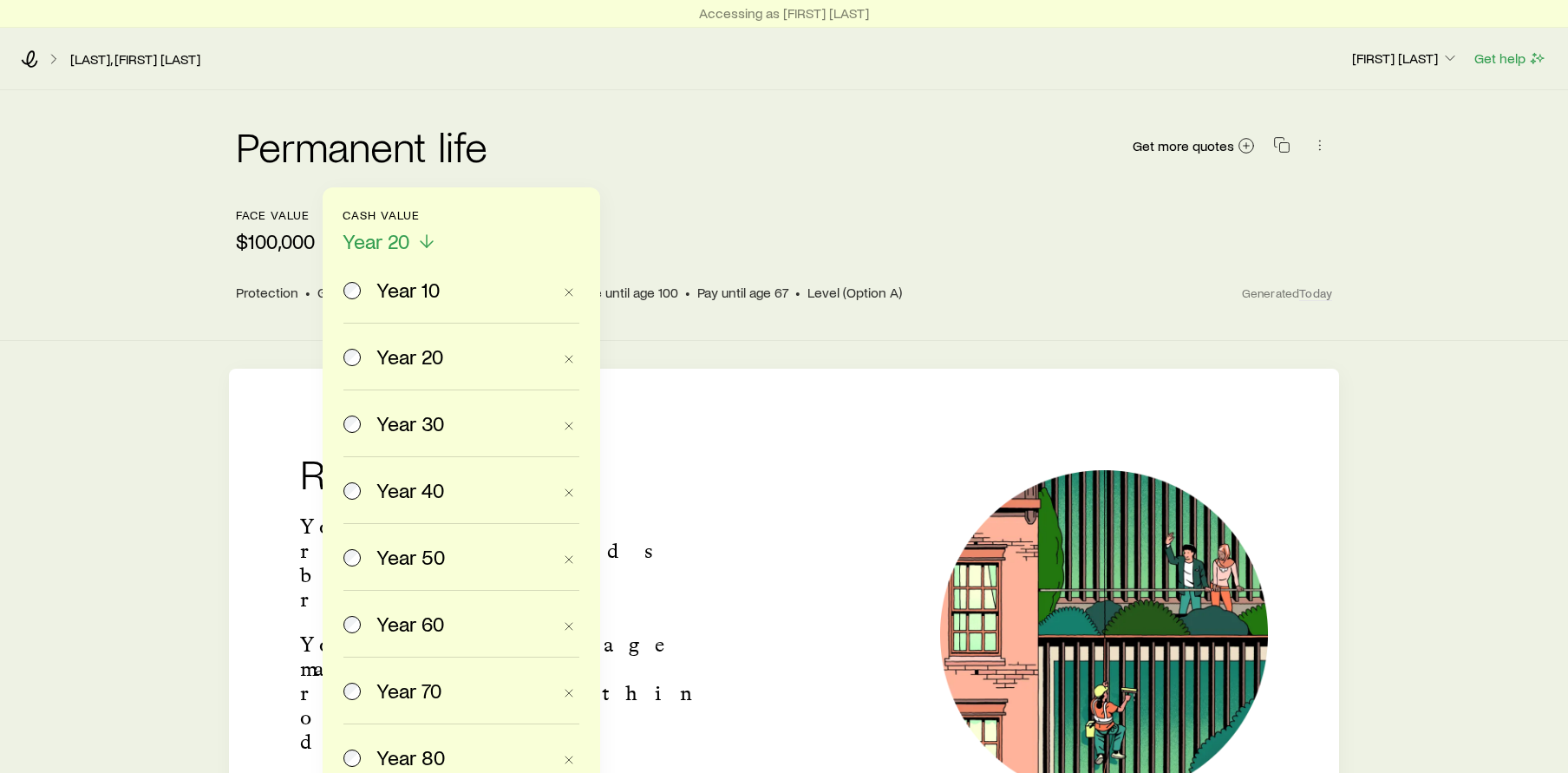 click on "face value $100,000 Cash Value Year 20 Year 10 Year 20 Year 30 Year 40 Year 50 Year 60 Year 70 Year 80 Add year Rate Class Preferred" at bounding box center (784, 231) 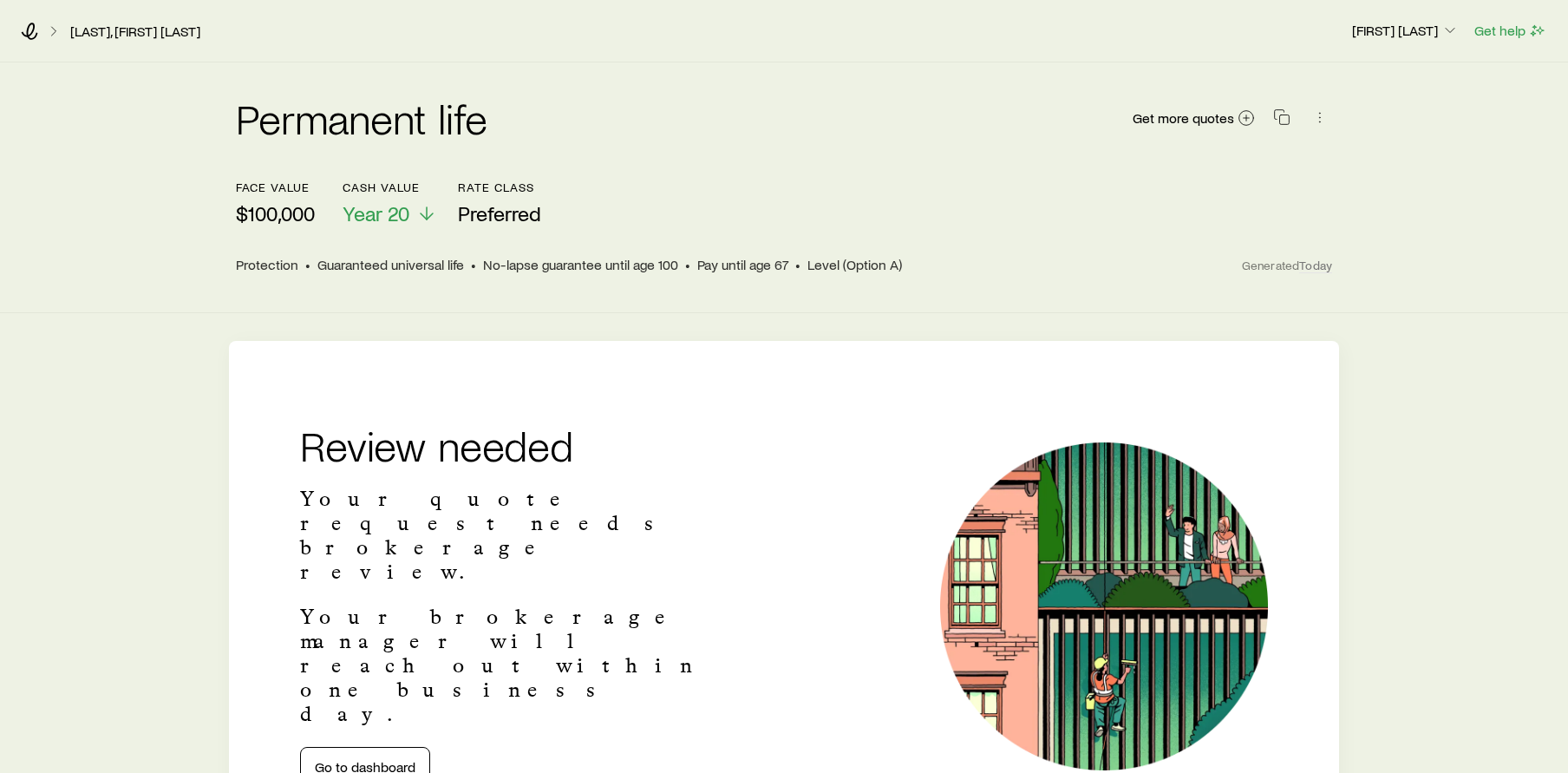 scroll, scrollTop: 0, scrollLeft: 0, axis: both 